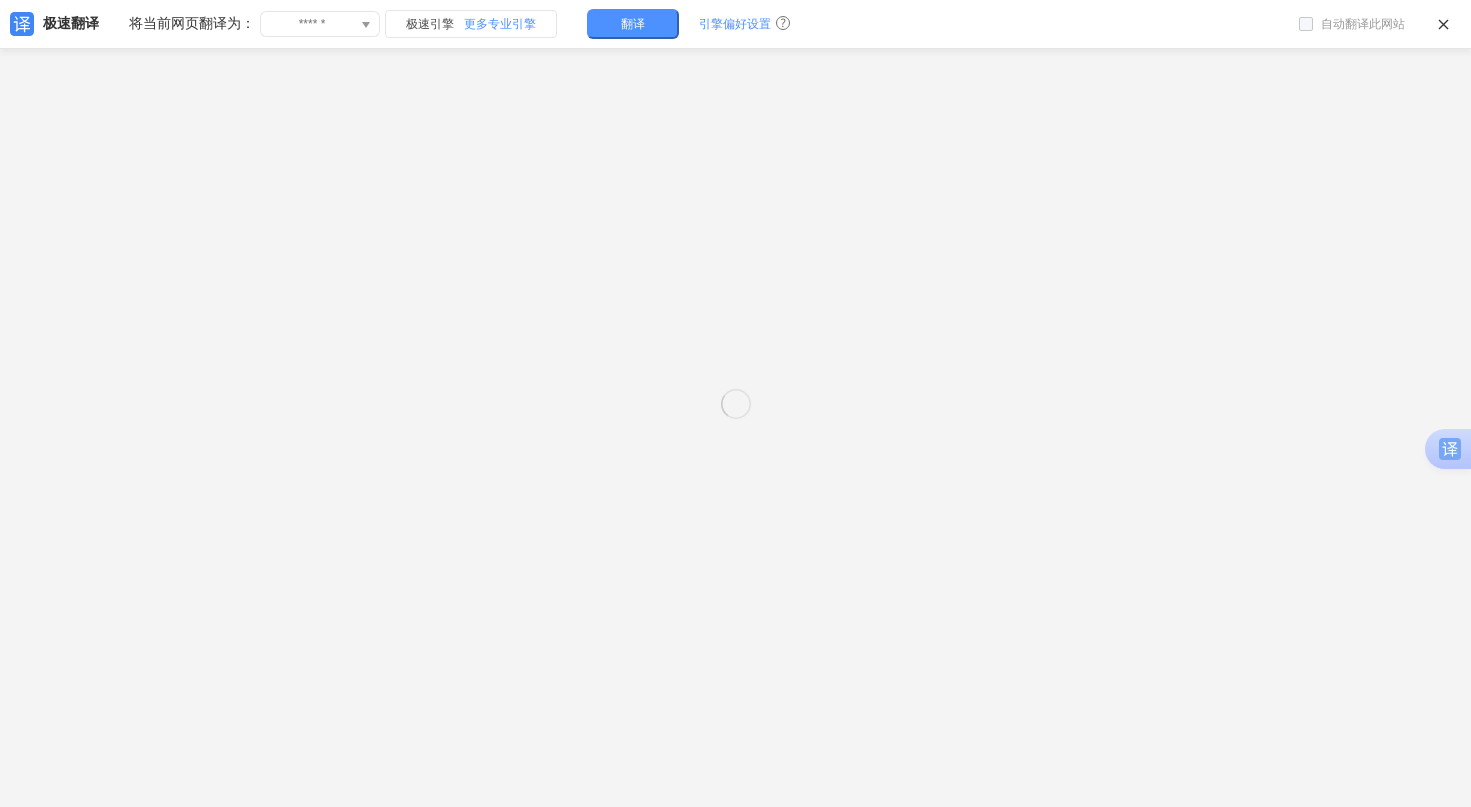 scroll, scrollTop: 0, scrollLeft: 0, axis: both 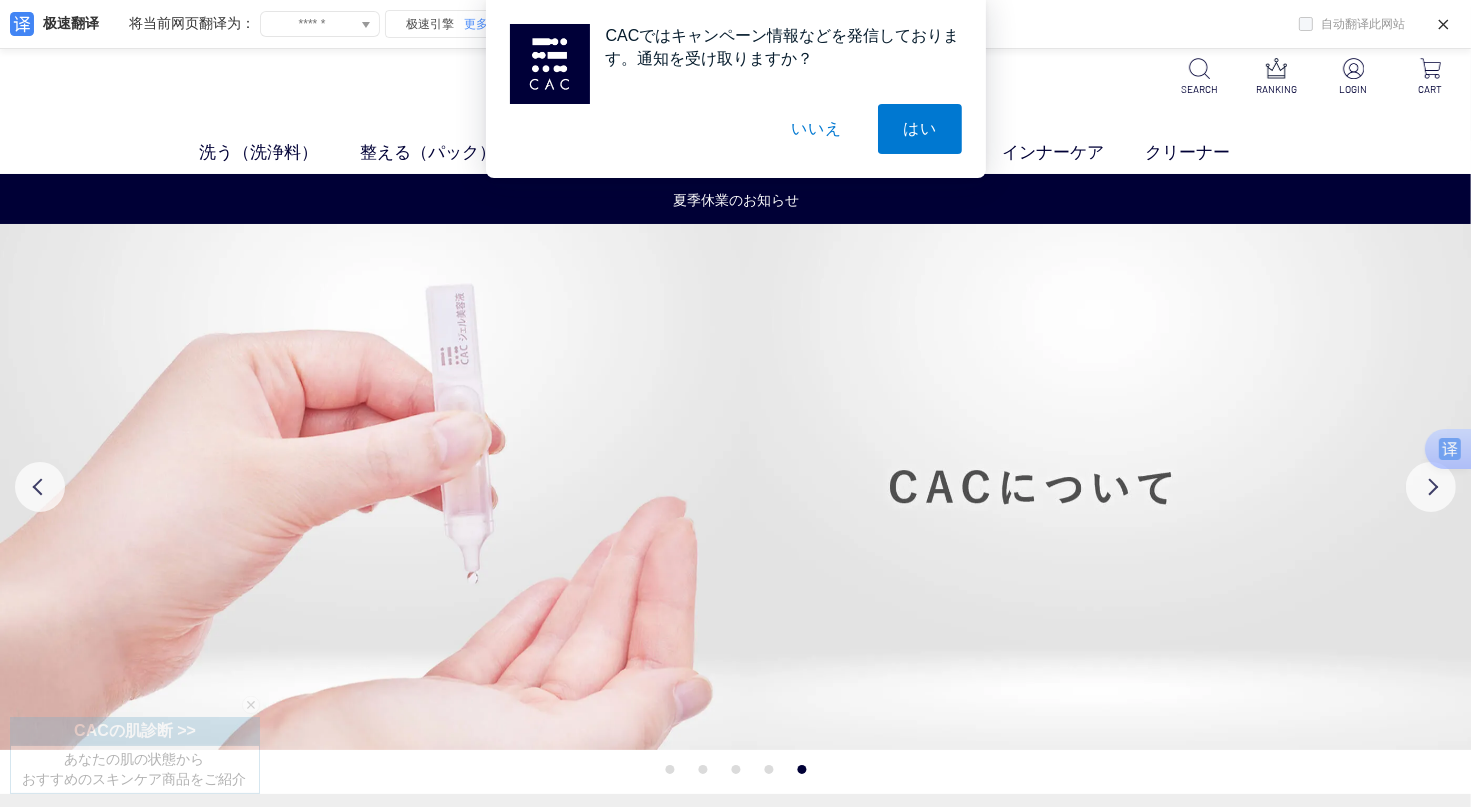 click on "CACではキャンペーン情報などを発信しております。通知を受け取りますか？
はい
いいえ" at bounding box center [735, 89] 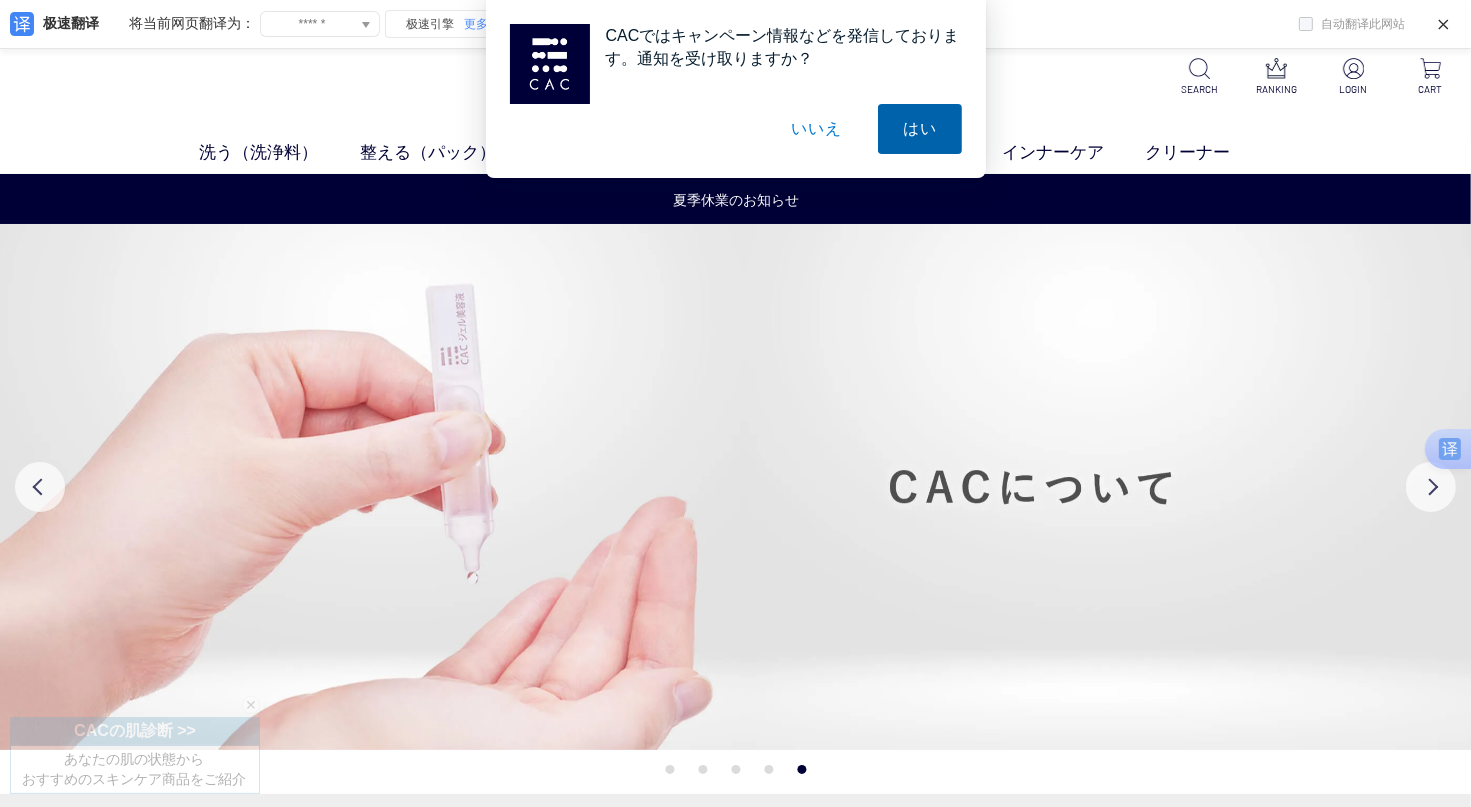 click on "はい" at bounding box center [920, 129] 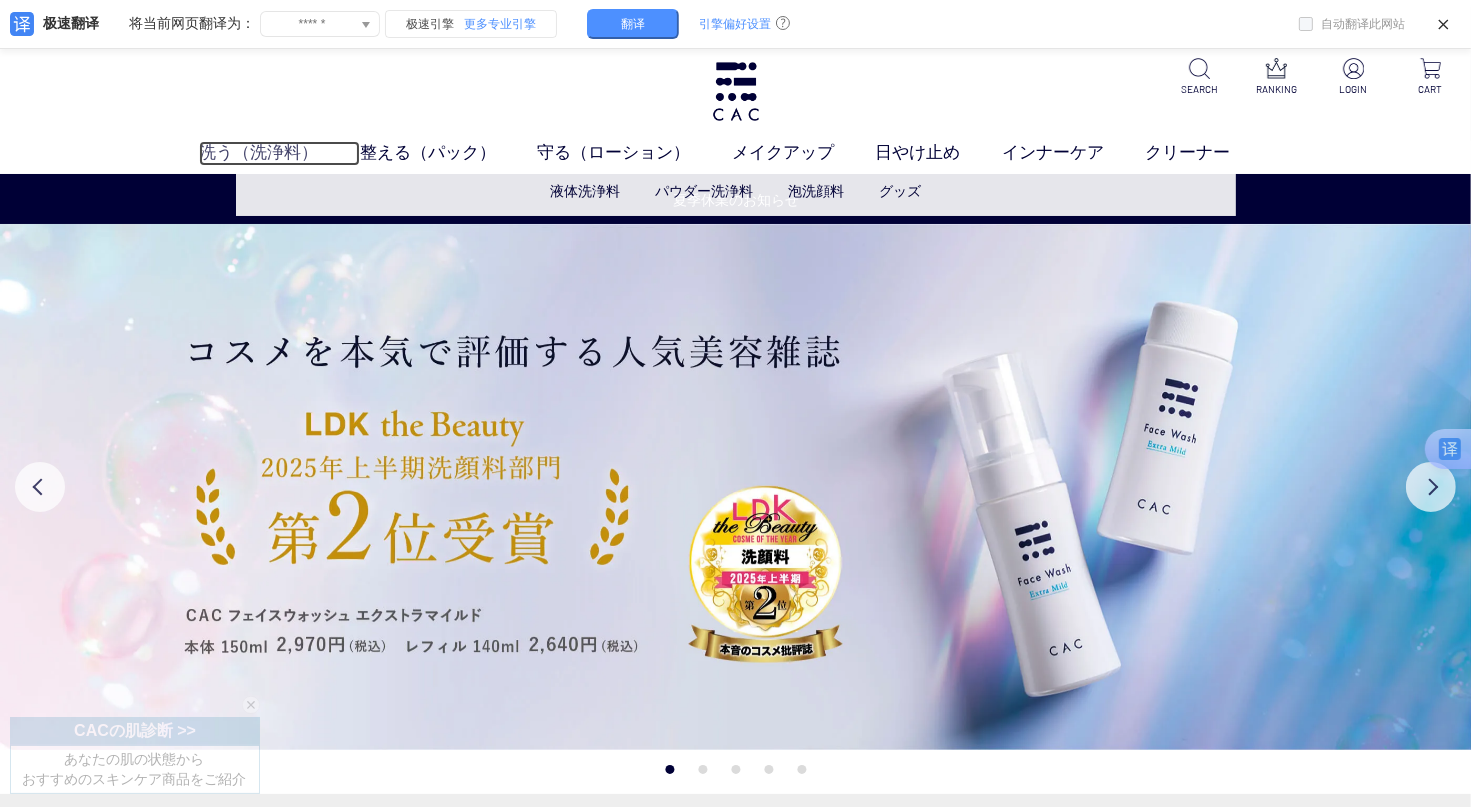 click on "洗う（洗浄料）" at bounding box center (279, 153) 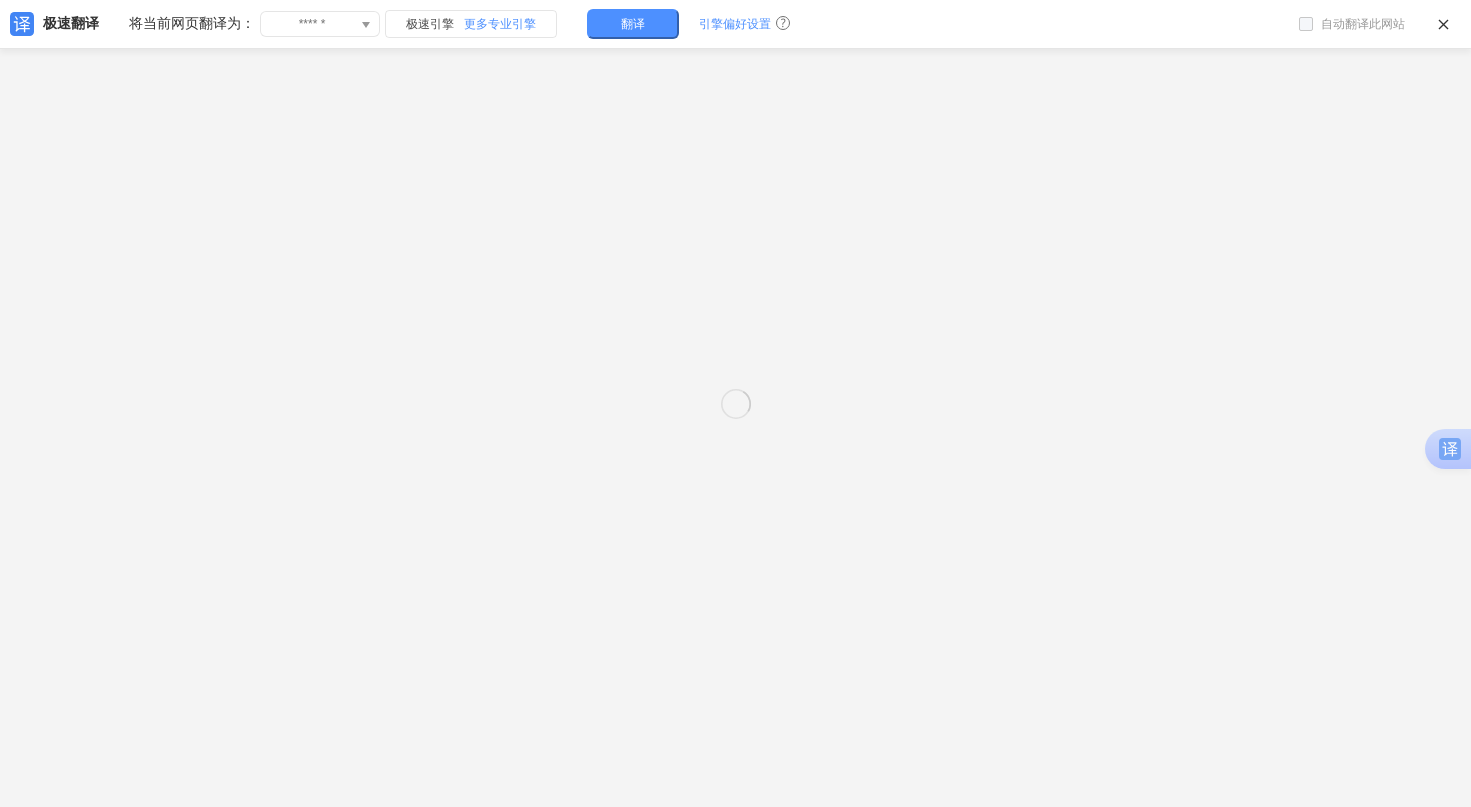 scroll, scrollTop: 0, scrollLeft: 0, axis: both 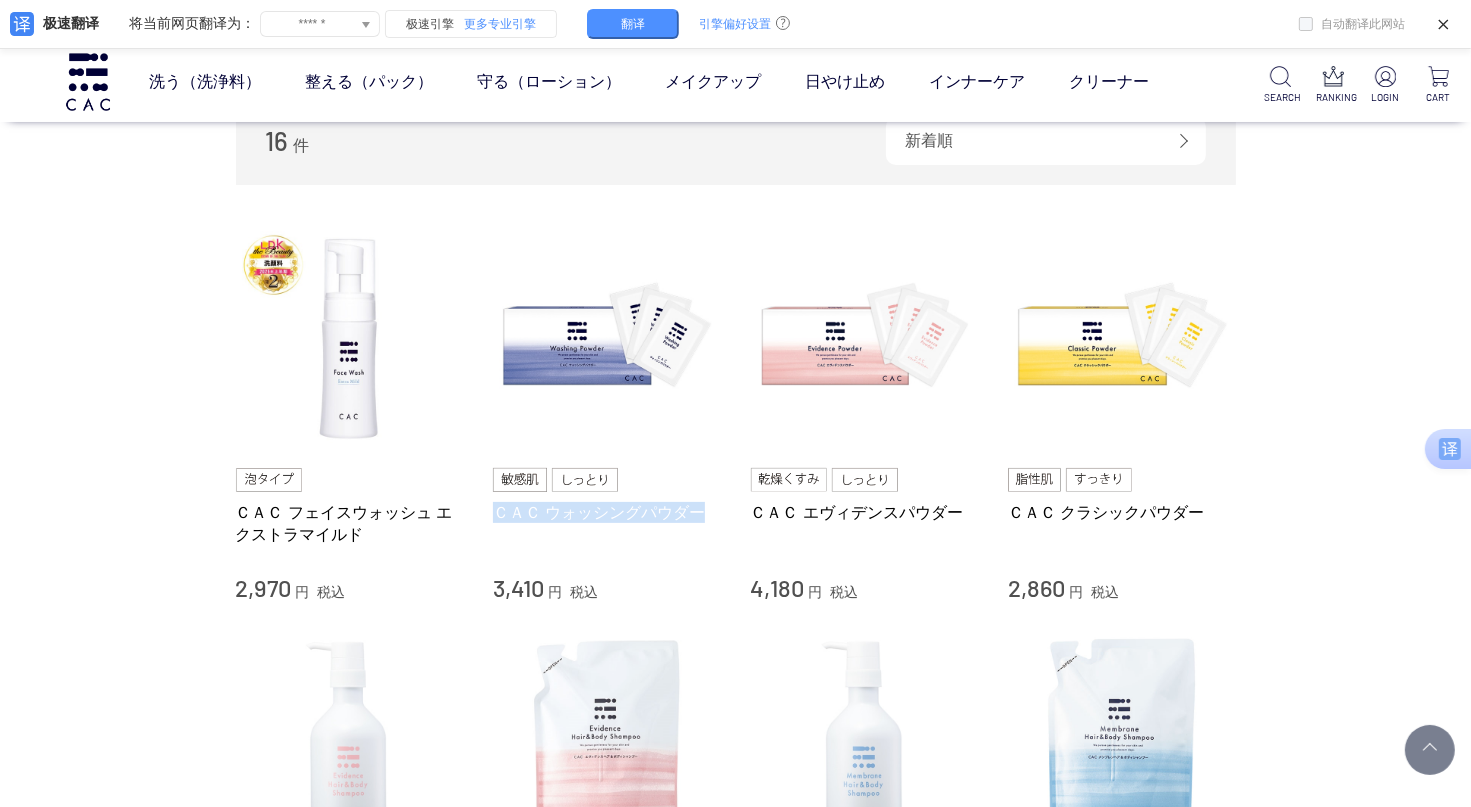 drag, startPoint x: 581, startPoint y: 512, endPoint x: 712, endPoint y: 516, distance: 131.06105 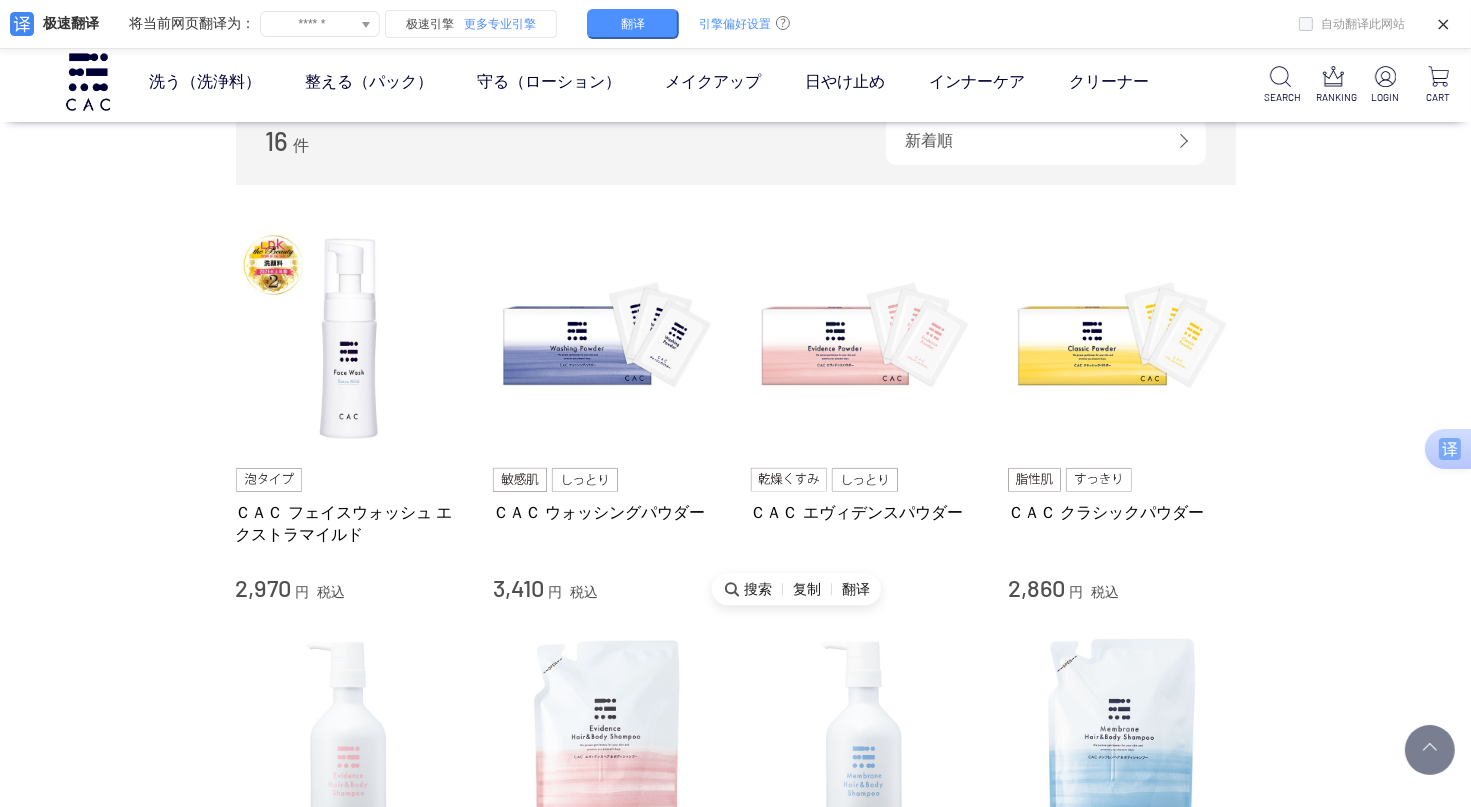 click on "買い物かご
買い物かご内の商品
買い物かごは空です...
カテゴリから探す
商品一覧
スキンケア
洗う（洗浄料）
液体洗浄料
パウダー洗浄料
泡洗顔料
グッズ
整える（パック）
守る（ローション）
メイクアップ
その他
日やけ止め
インナーケア
クリーナー
ジャンルから探す
限定品
洗う（洗浄料）
FACE WASH
ほんとうの素肌に戻る
液体洗浄料
泡洗顔料" at bounding box center (735, 860) 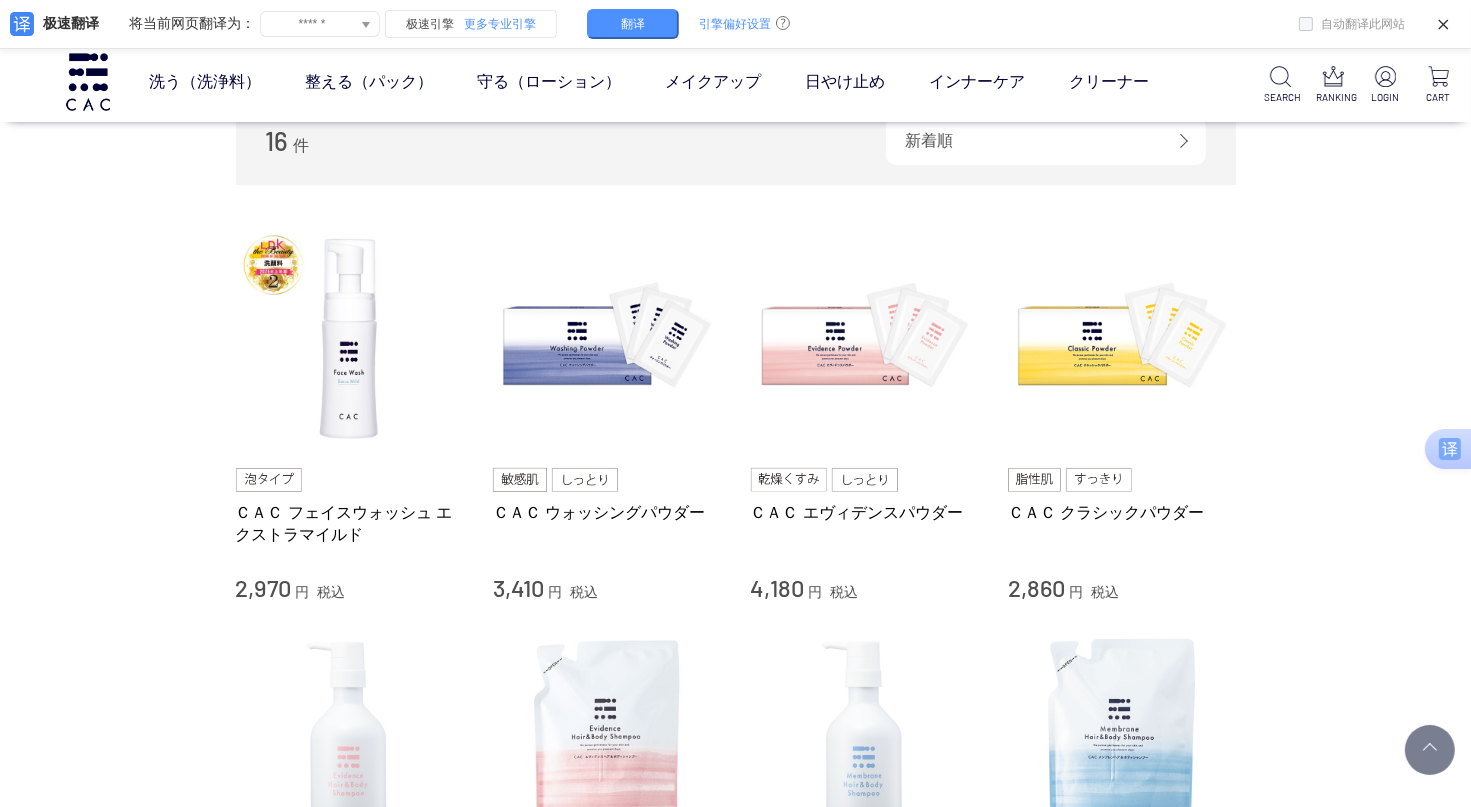 click on "買い物かご
買い物かご内の商品
買い物かごは空です...
カテゴリから探す
商品一覧
スキンケア
洗う（洗浄料）
液体洗浄料
パウダー洗浄料
泡洗顔料
グッズ
整える（パック）
守る（ローション）
メイクアップ
その他
日やけ止め
インナーケア
クリーナー
ジャンルから探す
限定品
洗う（洗浄料）
FACE WASH
ほんとうの素肌に戻る
液体洗浄料
泡洗顔料" at bounding box center [735, 860] 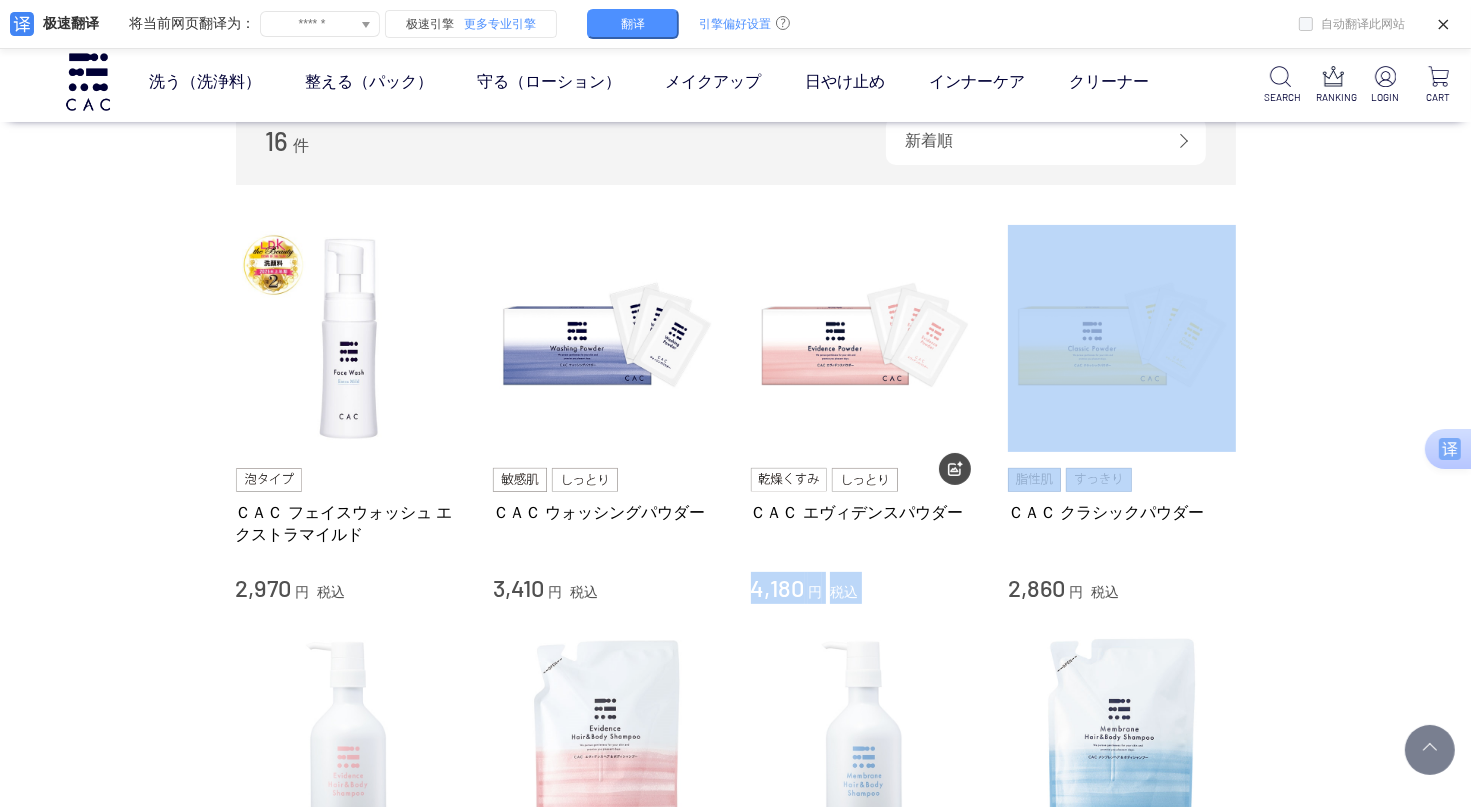 click on "ＣＡＣ フェイスウォッシュ エクストラマイルド
2,970
円
税込
ＣＡＣ ウォッシングパウダー
3,410
円
税込
ＣＡＣ エヴィデンスパウダー
4,180
円
税込
ＣＡＣ クラシックパウダー
2,860
円
税込" at bounding box center [736, 414] 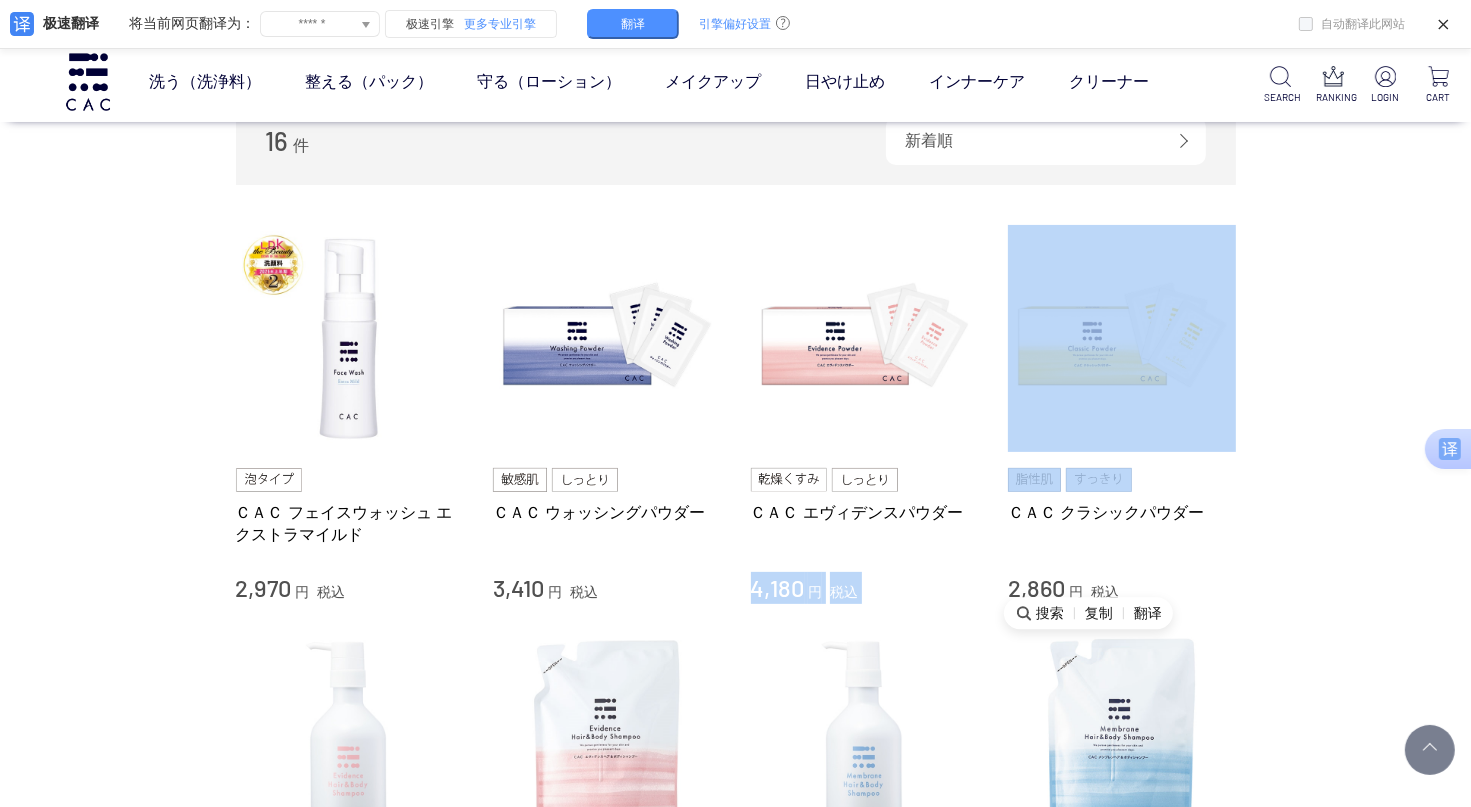 click on "ＣＡＣ フェイスウォッシュ エクストラマイルド
2,970
円
税込
ＣＡＣ ウォッシングパウダー
3,410
円
税込
ＣＡＣ エヴィデンスパウダー
4,180
円
税込
ＣＡＣ クラシックパウダー
2,860
円
税込" at bounding box center (736, 414) 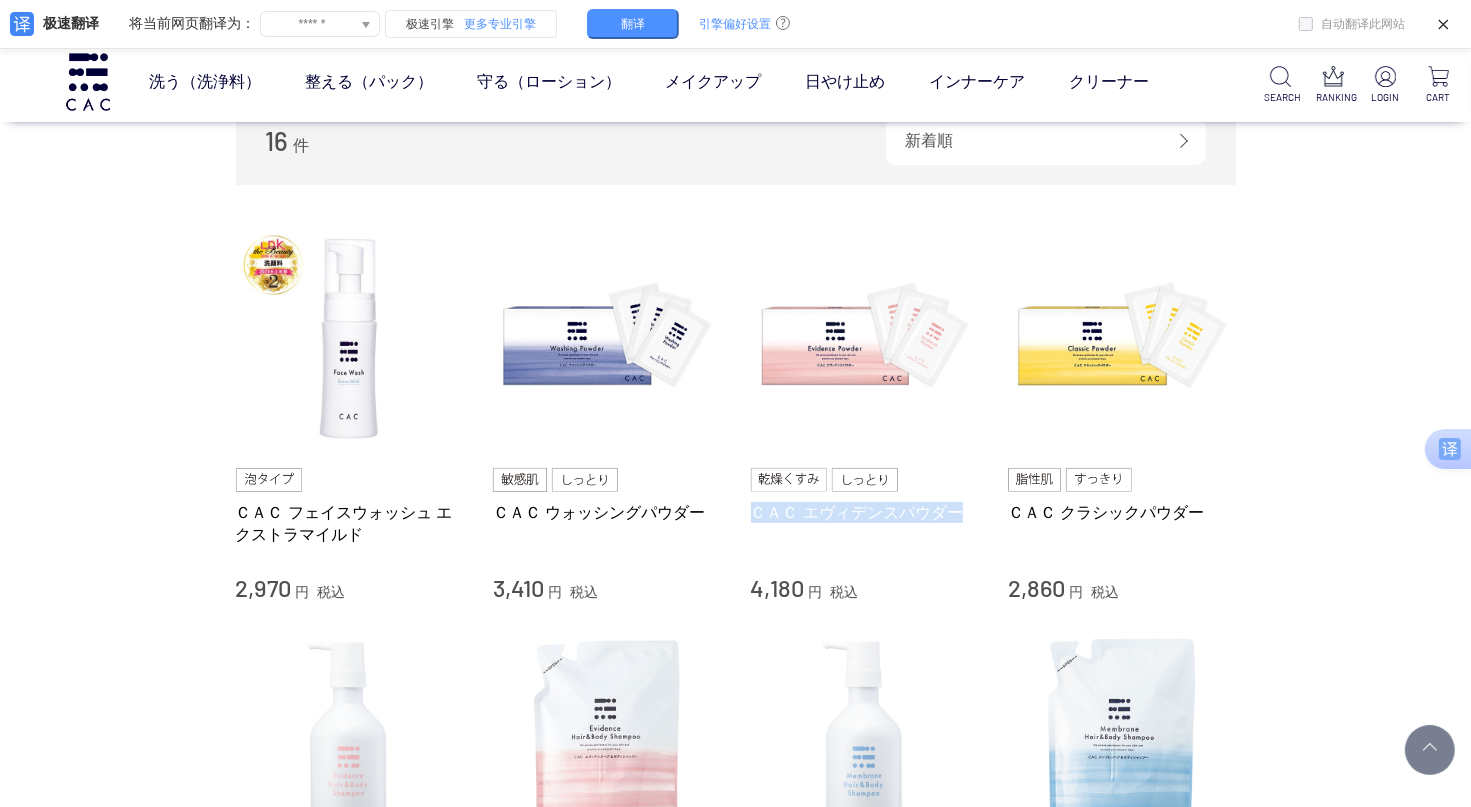 drag, startPoint x: 743, startPoint y: 513, endPoint x: 957, endPoint y: 512, distance: 214.00233 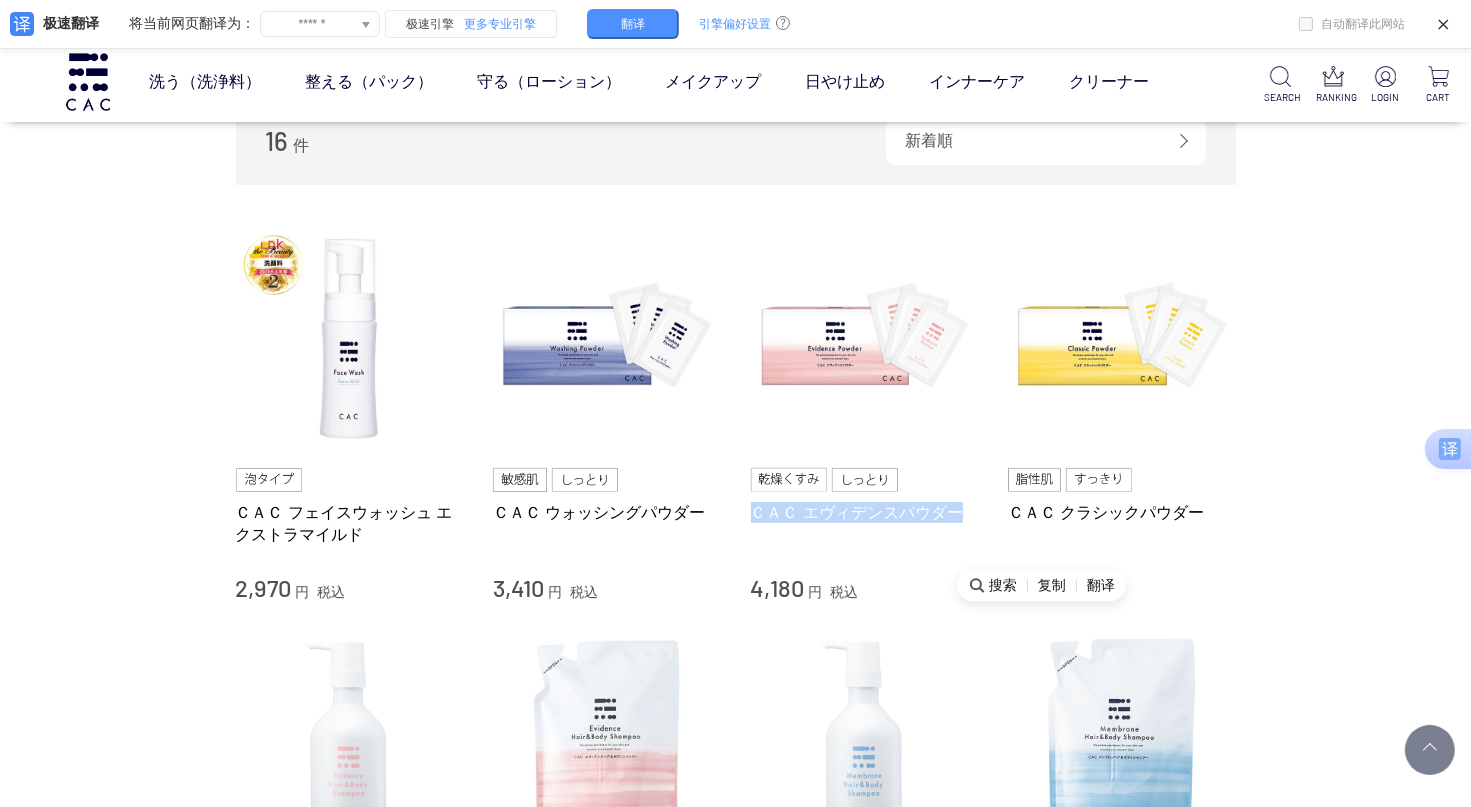 copy on "ＣＡＣ エヴィデンスパウダー" 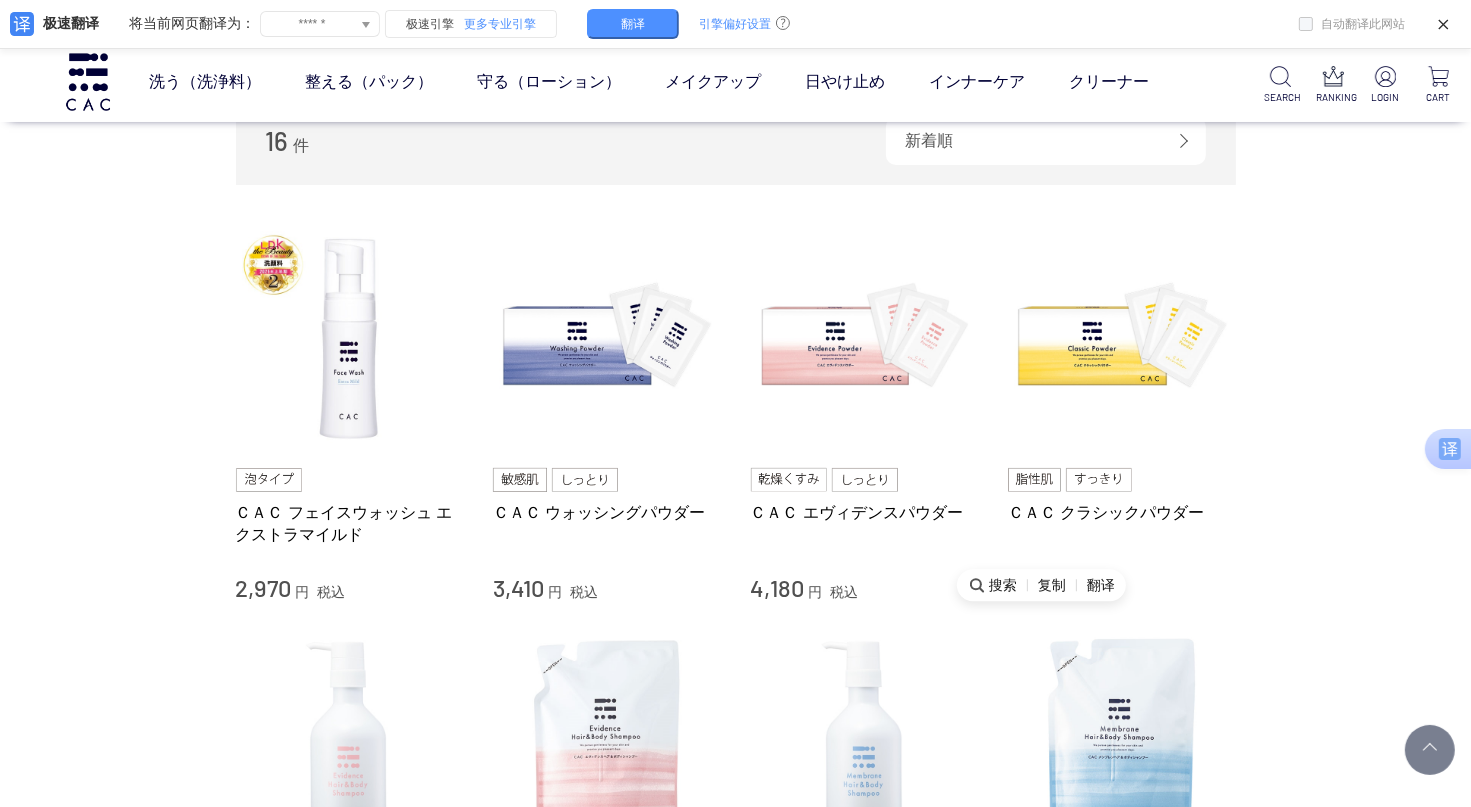 click on "買い物かご
買い物かご内の商品
買い物かごは空です...
カテゴリから探す
商品一覧
スキンケア
洗う（洗浄料）
液体洗浄料
パウダー洗浄料
泡洗顔料
グッズ
整える（パック）
守る（ローション）
メイクアップ
その他
日やけ止め
インナーケア
クリーナー
ジャンルから探す
限定品
洗う（洗浄料）
FACE WASH
ほんとうの素肌に戻る
液体洗浄料
泡洗顔料" at bounding box center [735, 860] 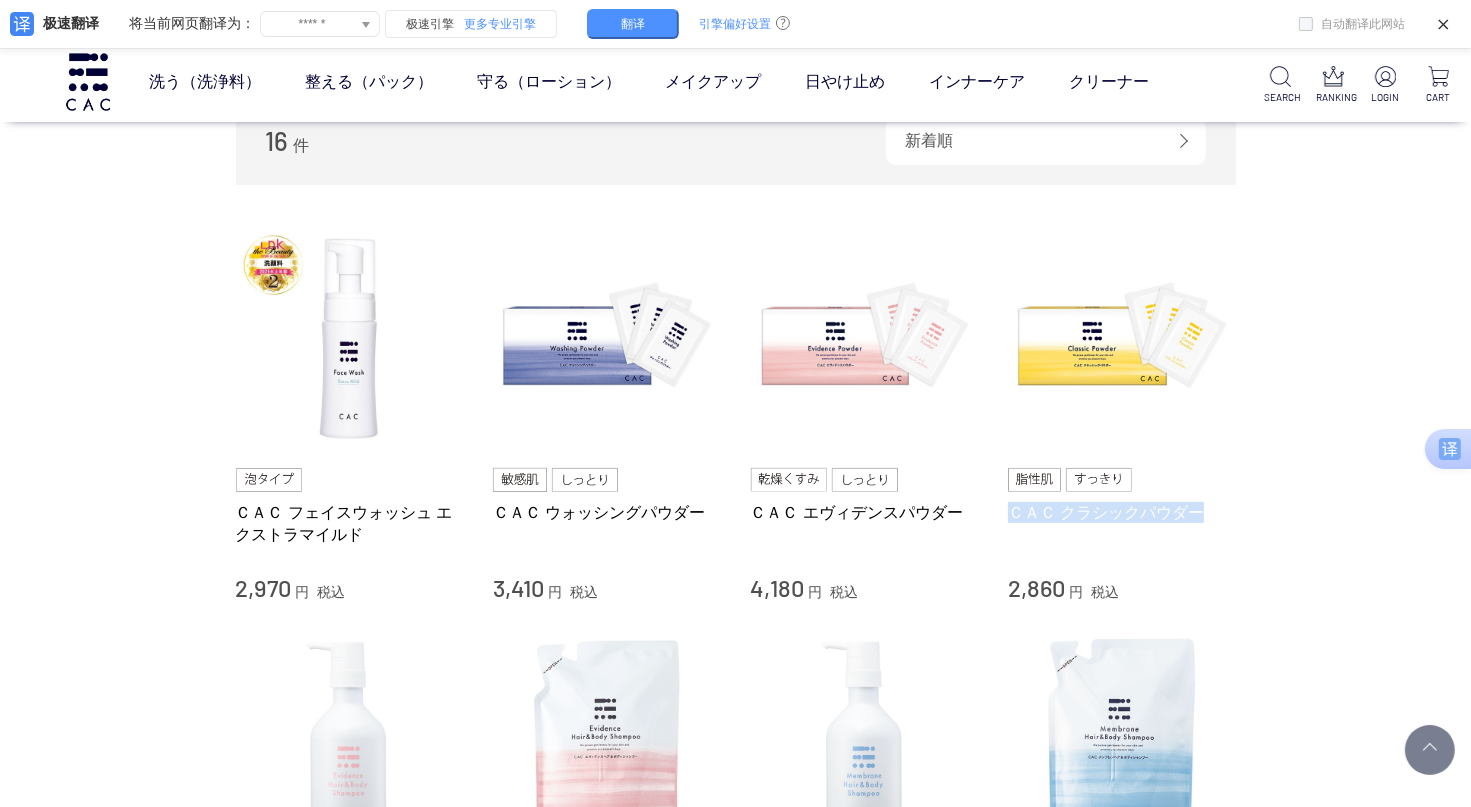 drag, startPoint x: 1000, startPoint y: 515, endPoint x: 1207, endPoint y: 507, distance: 207.15453 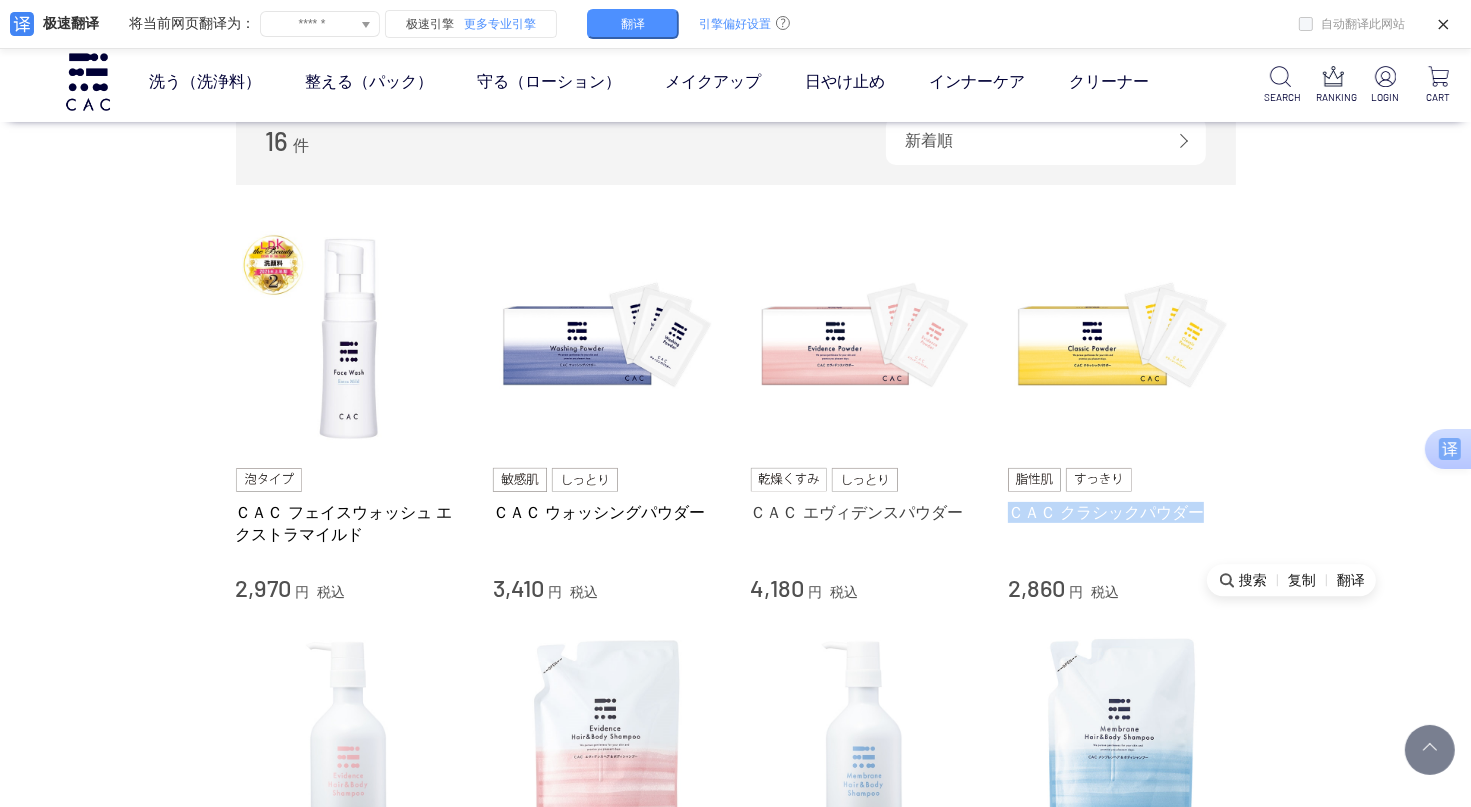 copy on "ＣＡＣ クラシックパウダー" 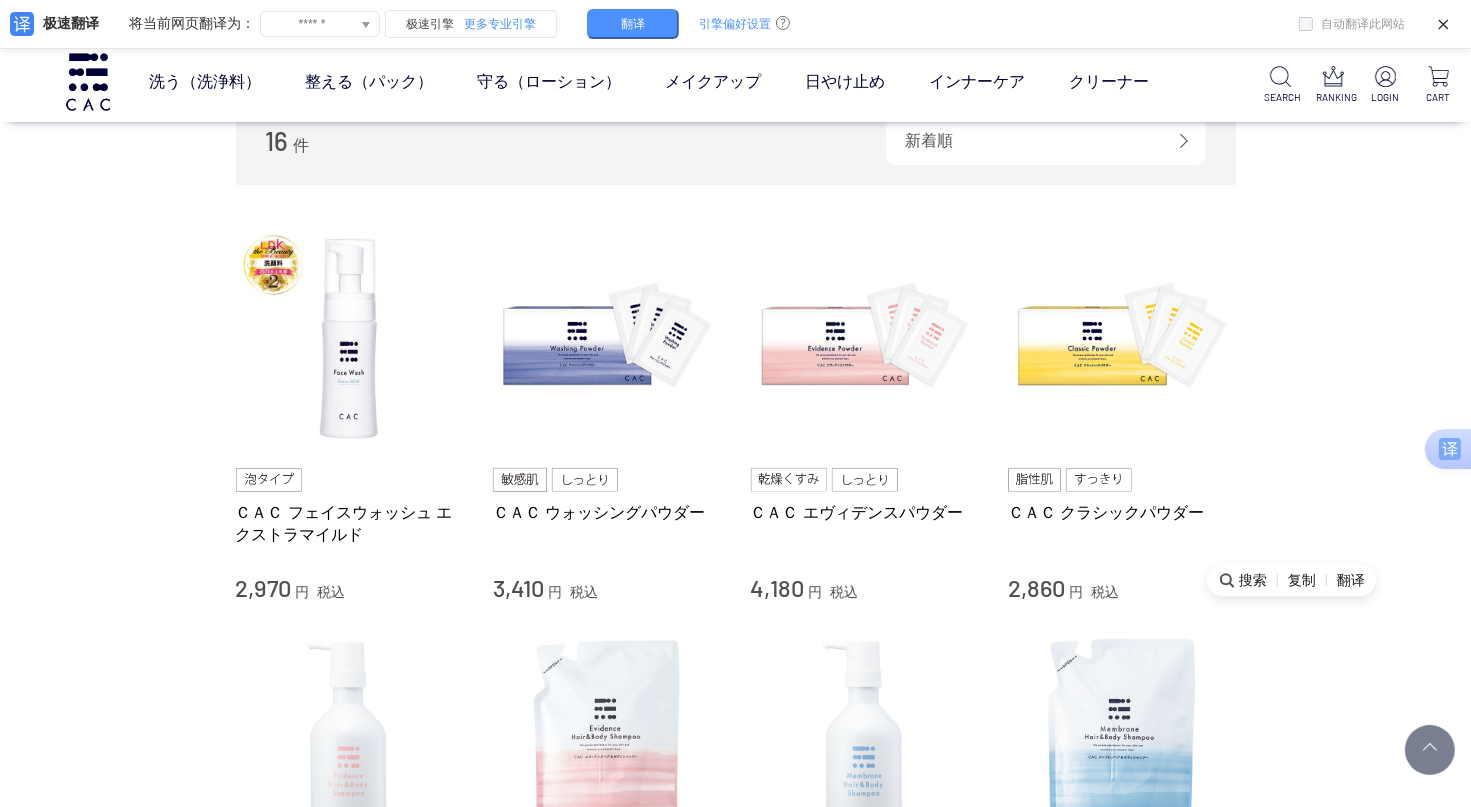 click on "買い物かご
買い物かご内の商品
買い物かごは空です...
カテゴリから探す
商品一覧
スキンケア
洗う（洗浄料）
液体洗浄料
パウダー洗浄料
泡洗顔料
グッズ
整える（パック）
守る（ローション）
メイクアップ
その他
日やけ止め
インナーケア
クリーナー
ジャンルから探す
限定品
洗う（洗浄料）
FACE WASH
ほんとうの素肌に戻る
液体洗浄料
泡洗顔料" at bounding box center (735, 860) 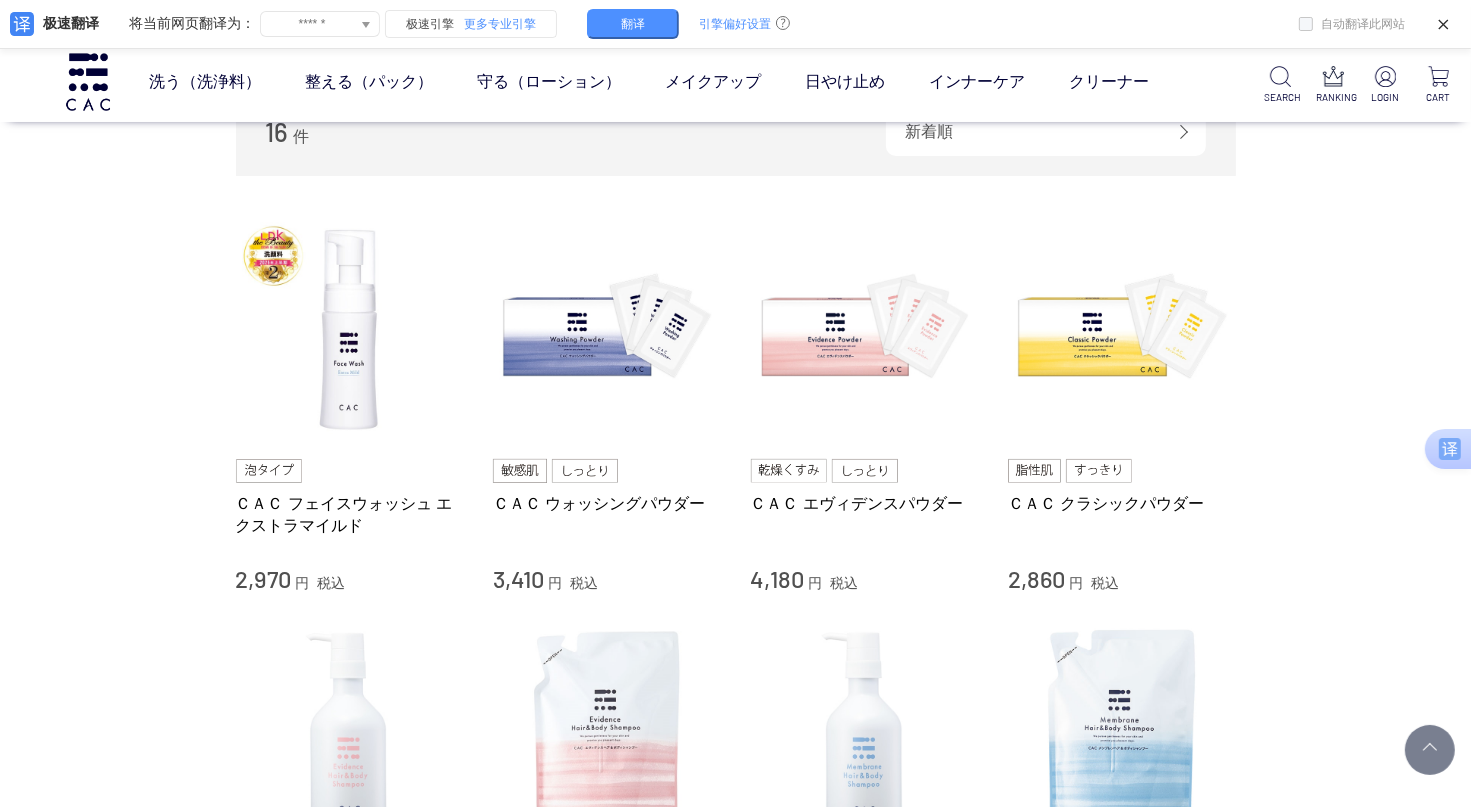 scroll, scrollTop: 342, scrollLeft: 0, axis: vertical 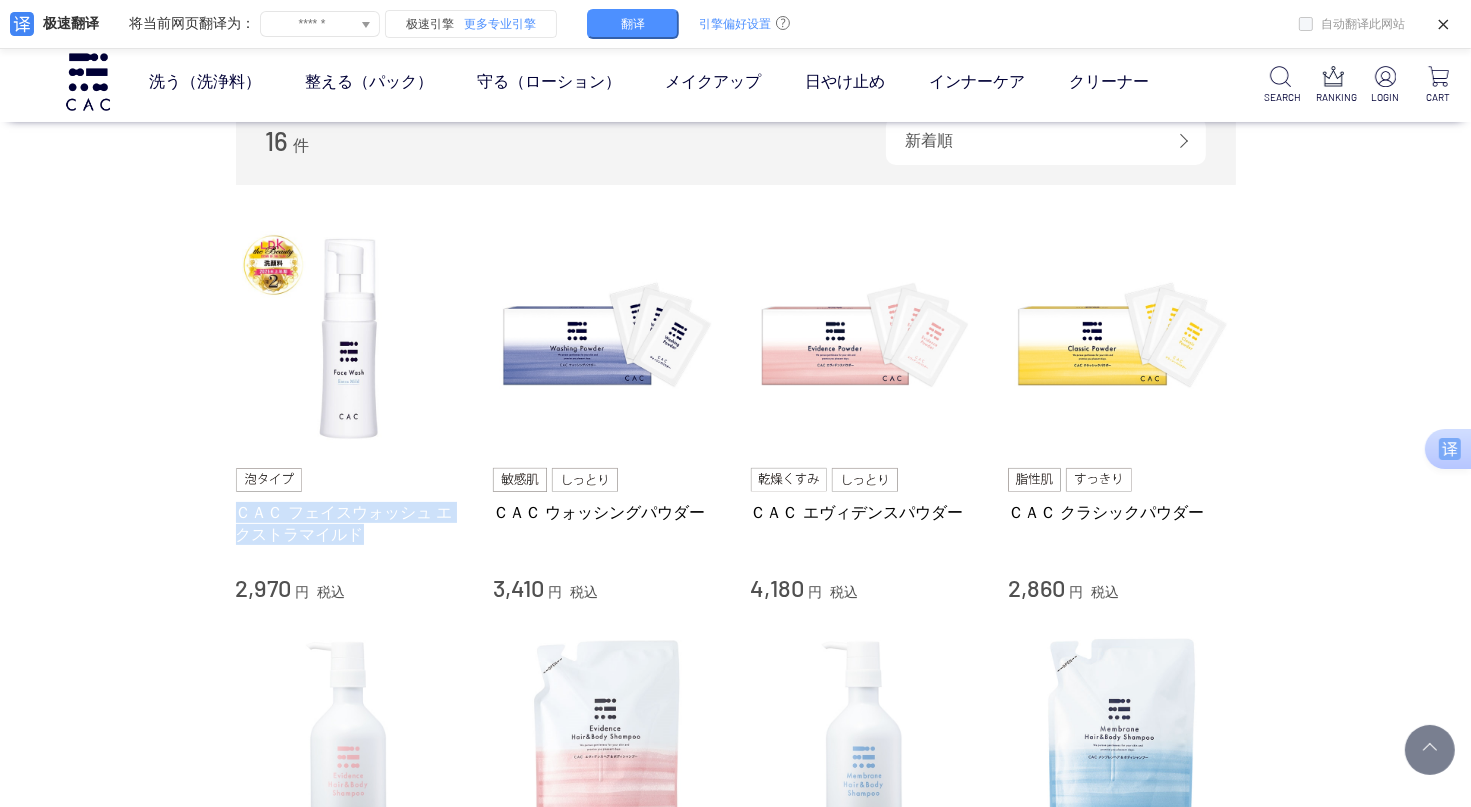 drag, startPoint x: 221, startPoint y: 508, endPoint x: 366, endPoint y: 533, distance: 147.13939 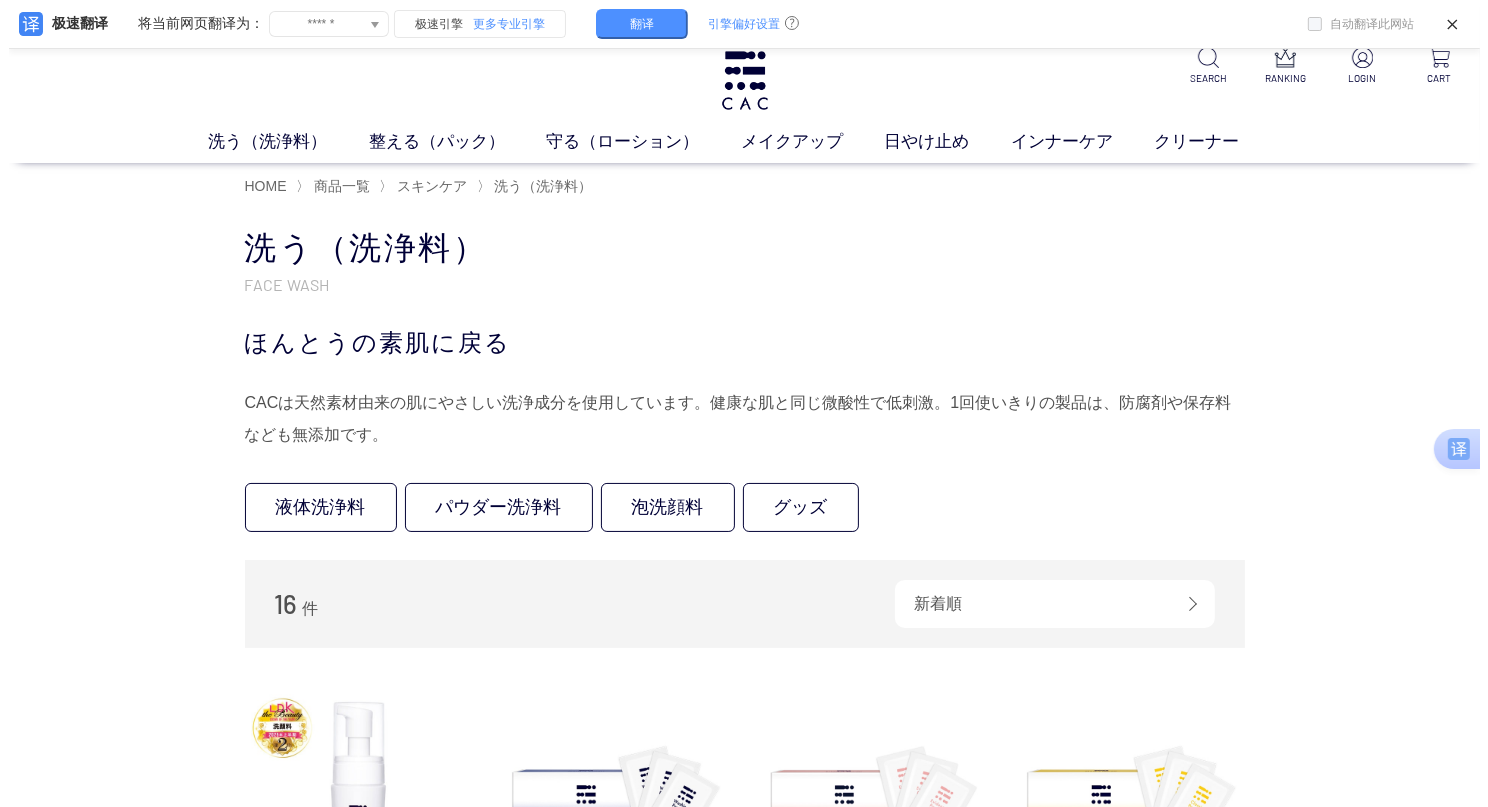 scroll, scrollTop: 3, scrollLeft: 0, axis: vertical 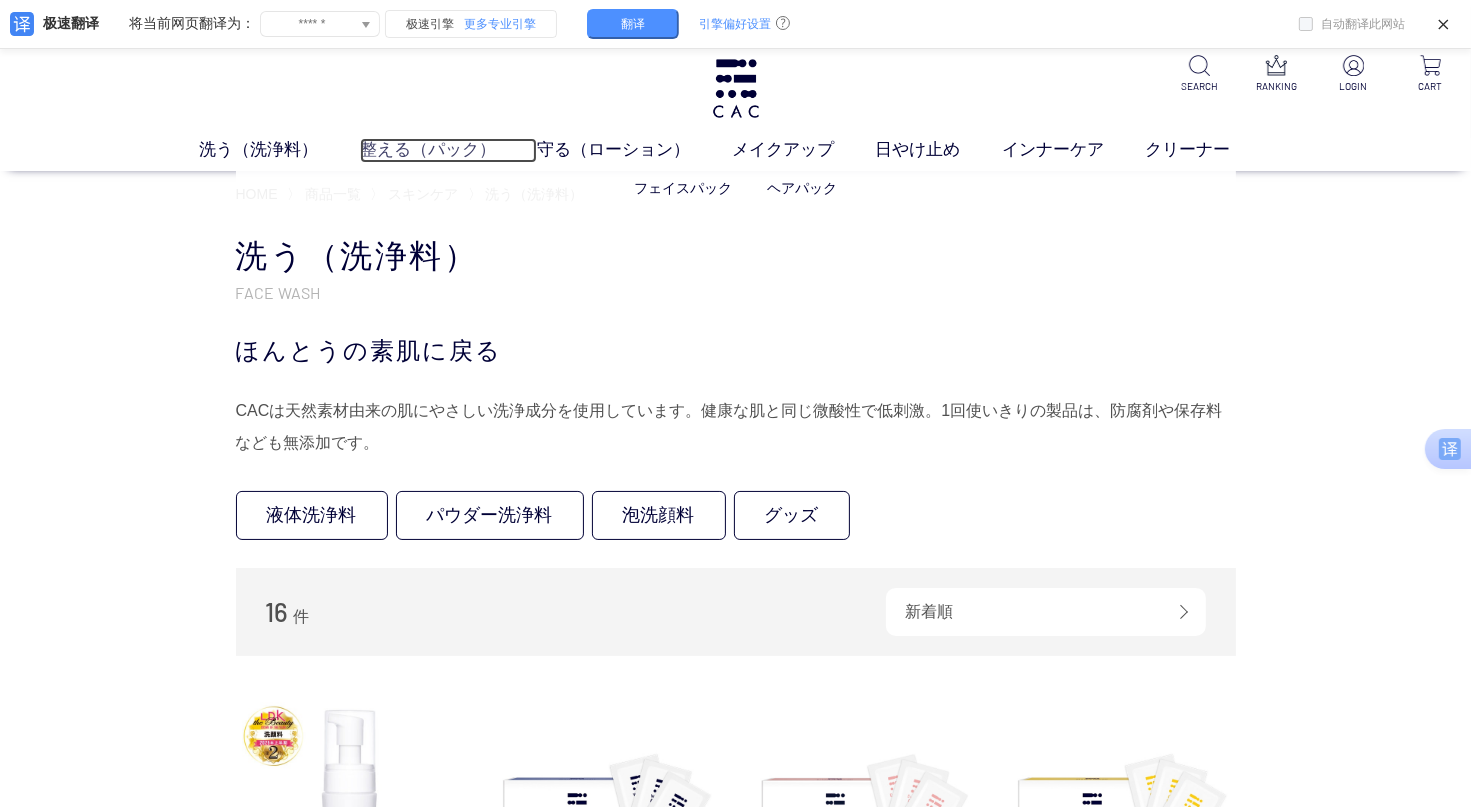 click on "整える（パック）" at bounding box center (449, 150) 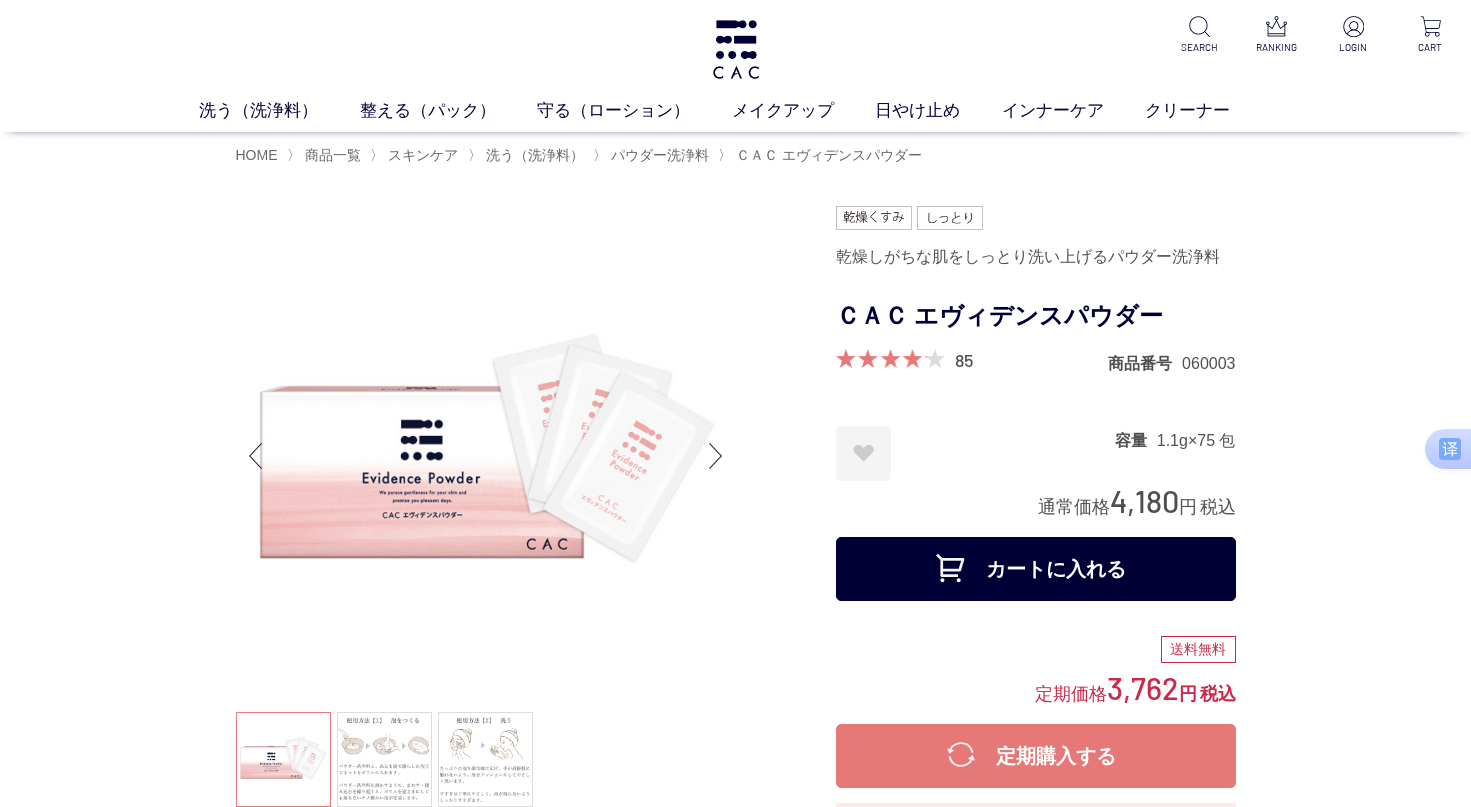scroll, scrollTop: 0, scrollLeft: 0, axis: both 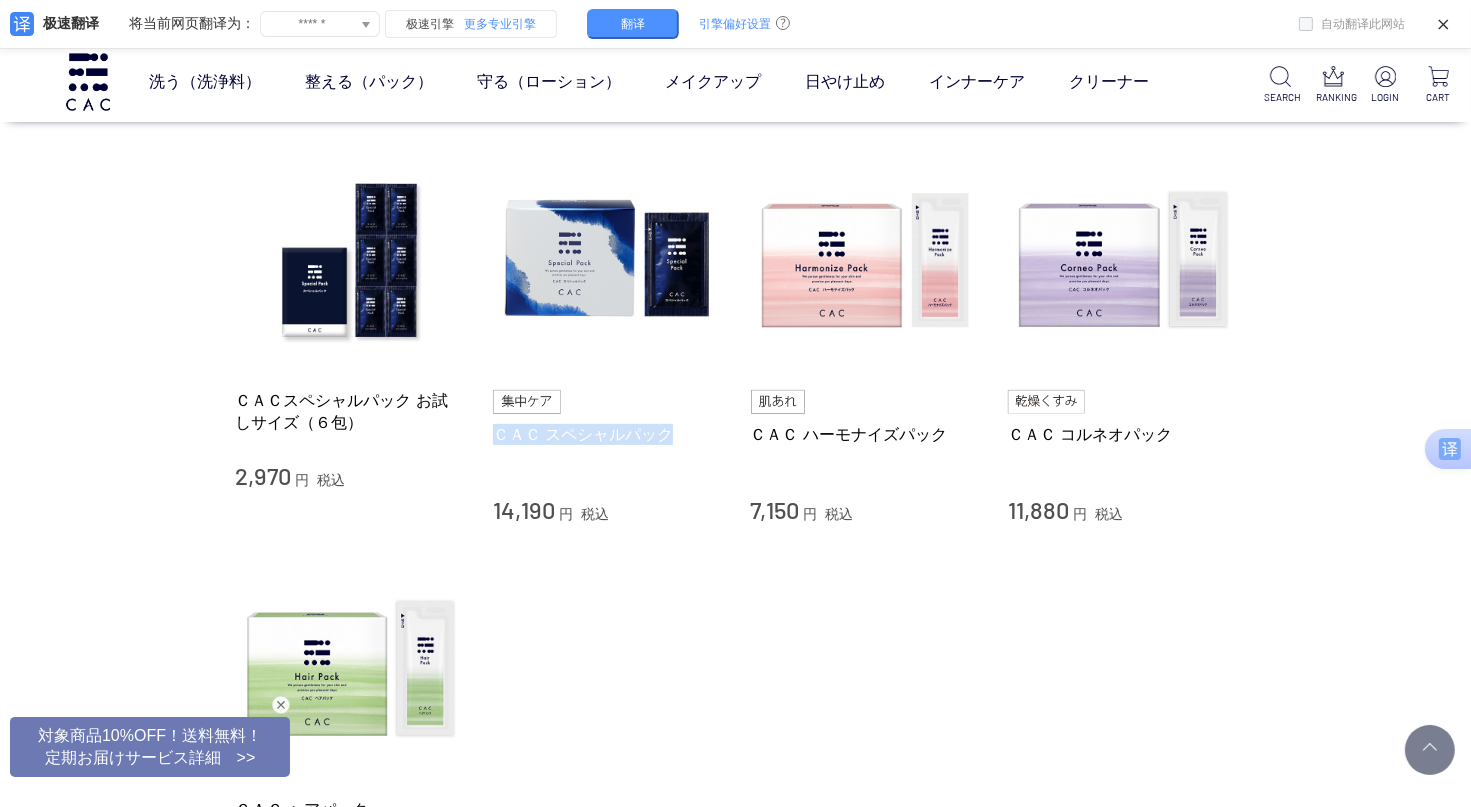 drag, startPoint x: 481, startPoint y: 438, endPoint x: 675, endPoint y: 440, distance: 194.01031 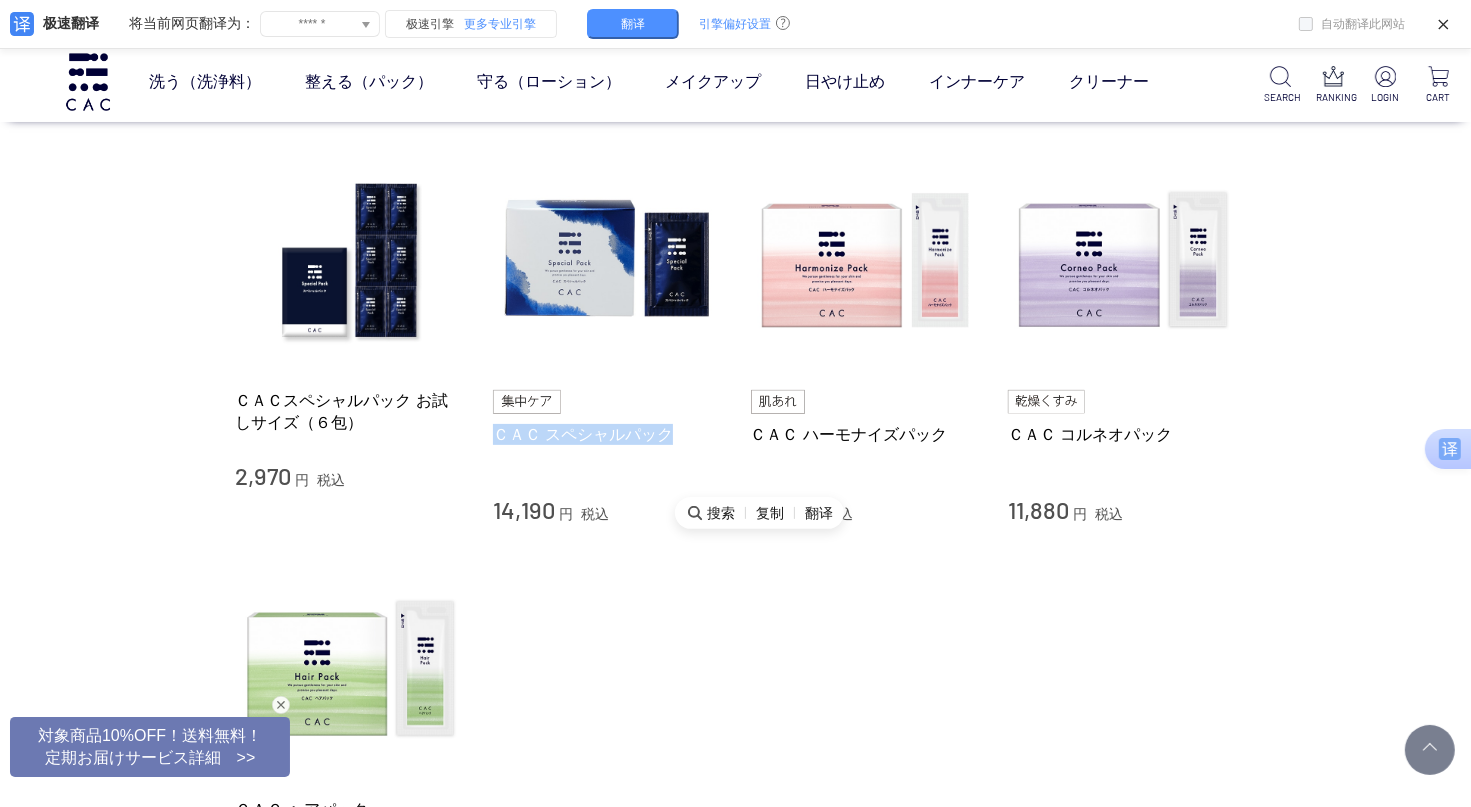 copy on "ＣＡＣ スペシャルパック" 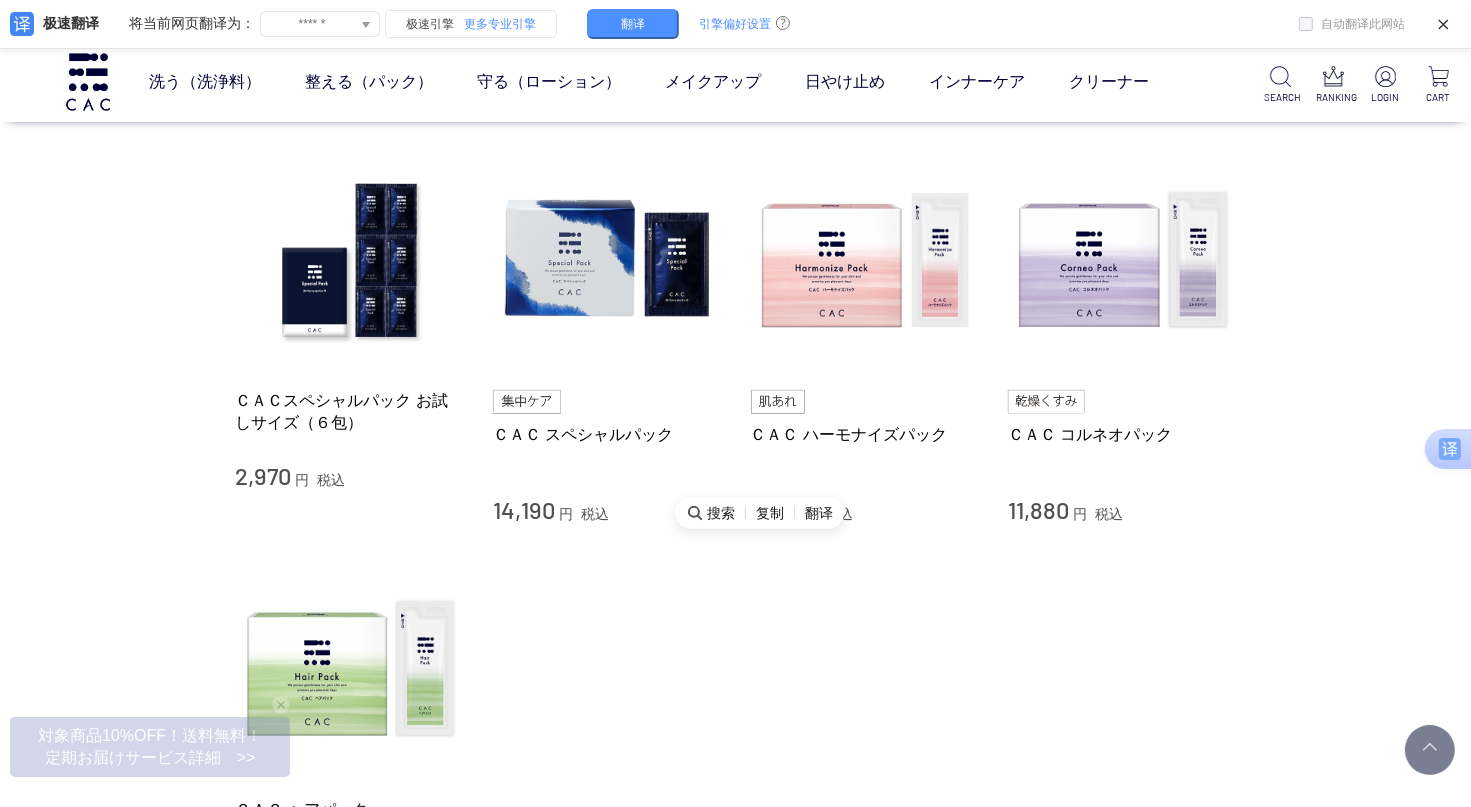 click on "ＣＡＣ ヘアパック
5,940
円
税込" at bounding box center (736, 728) 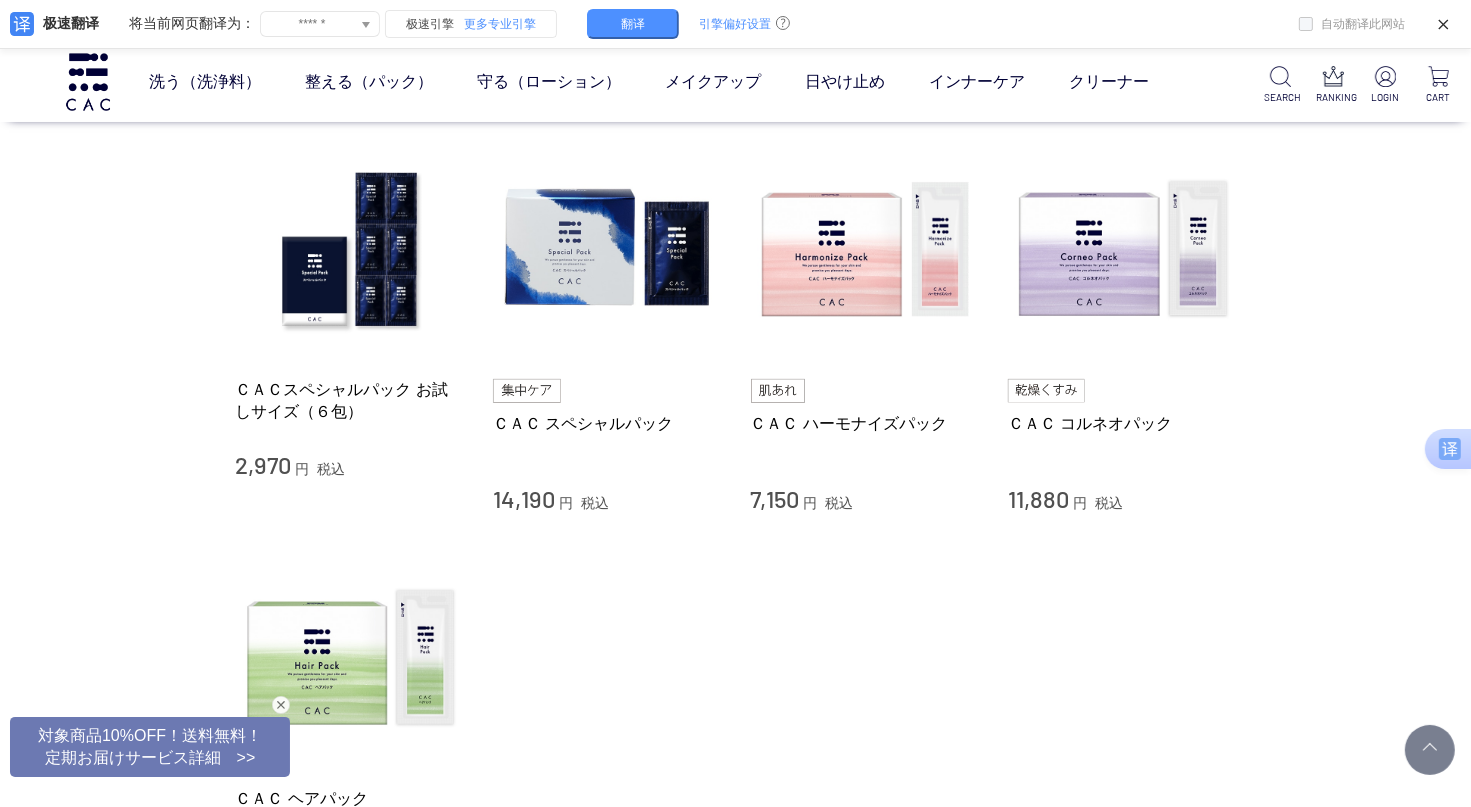 scroll, scrollTop: 420, scrollLeft: 0, axis: vertical 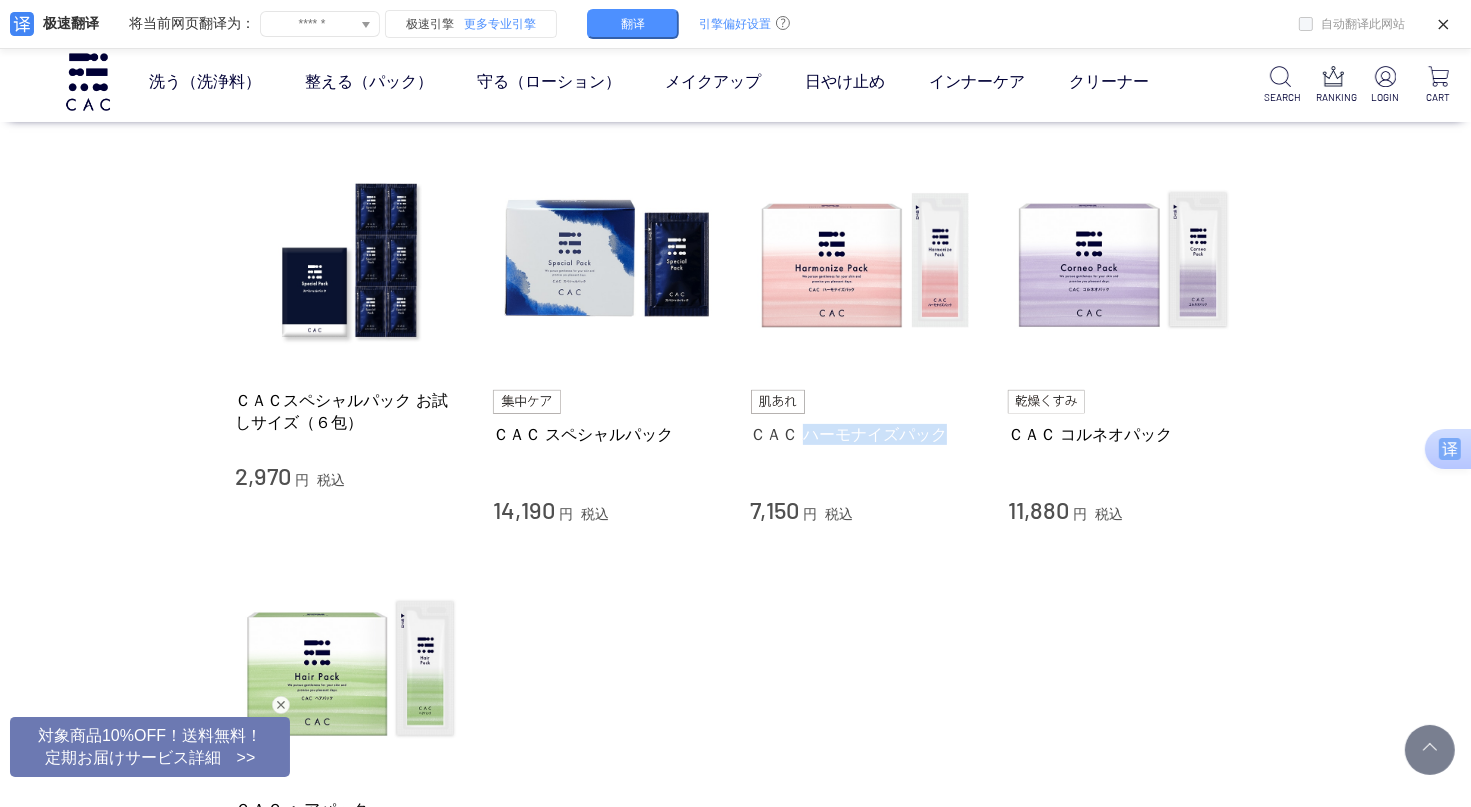 drag, startPoint x: 983, startPoint y: 432, endPoint x: 809, endPoint y: 436, distance: 174.04597 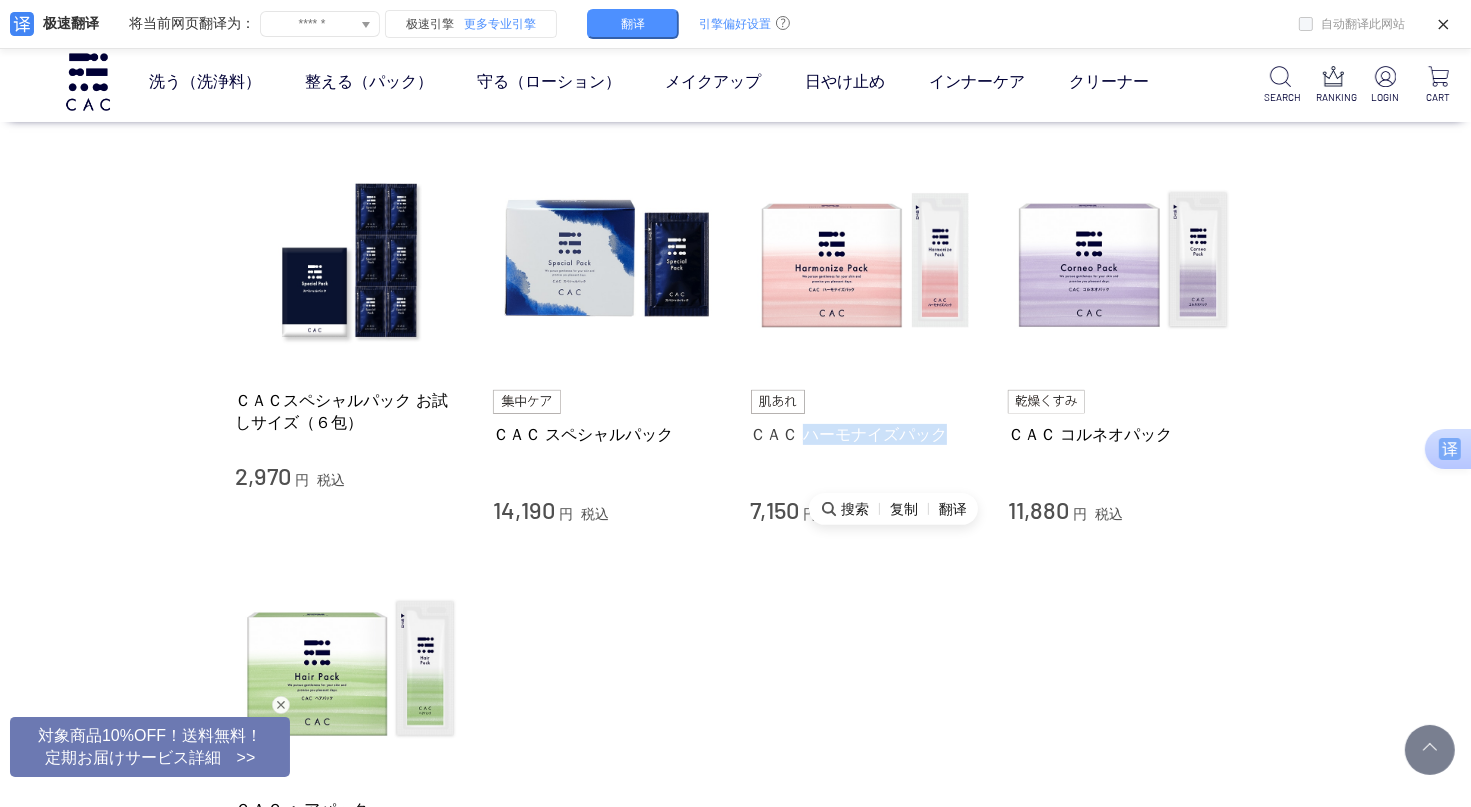copy on "ハーモナイズパック" 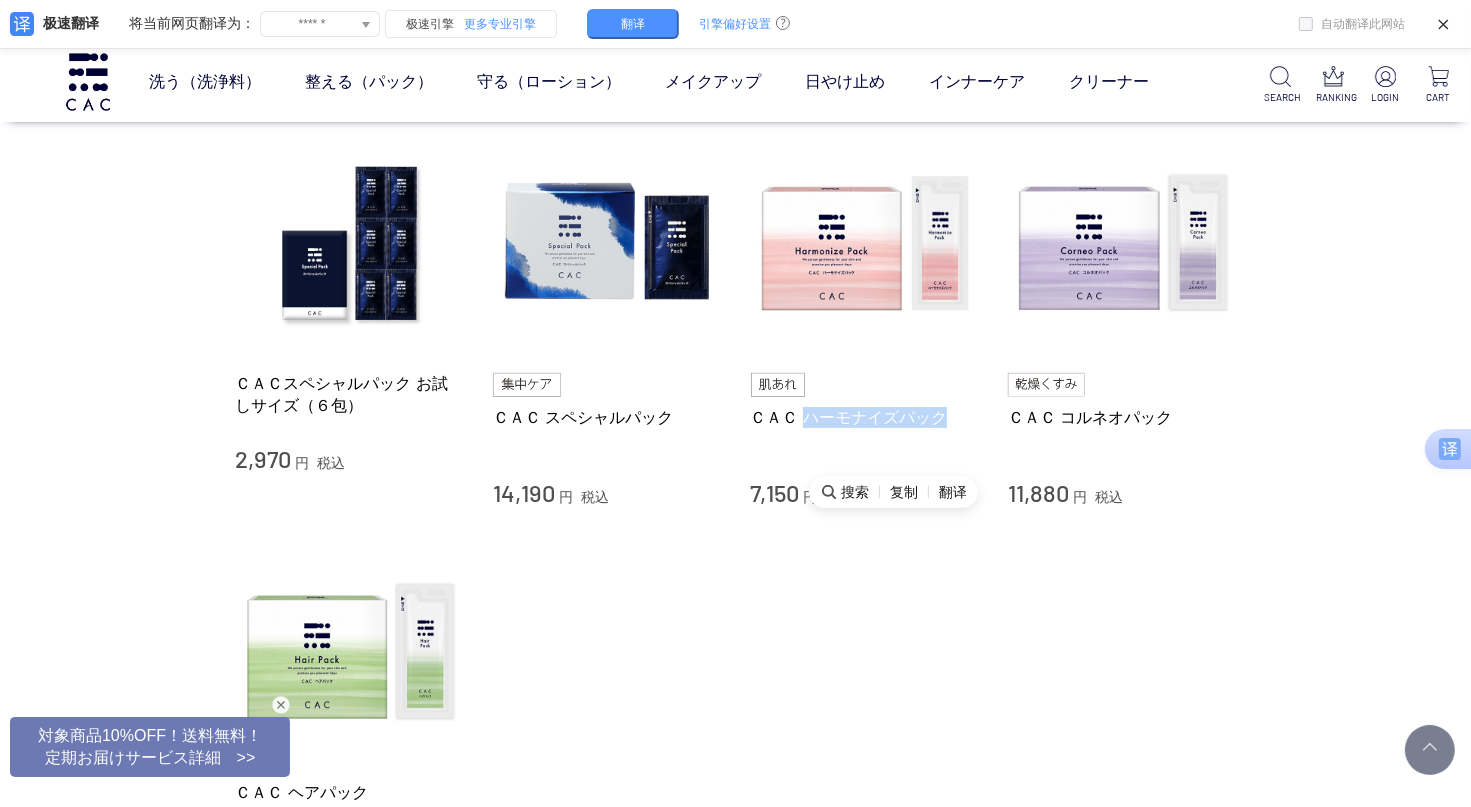 scroll, scrollTop: 420, scrollLeft: 0, axis: vertical 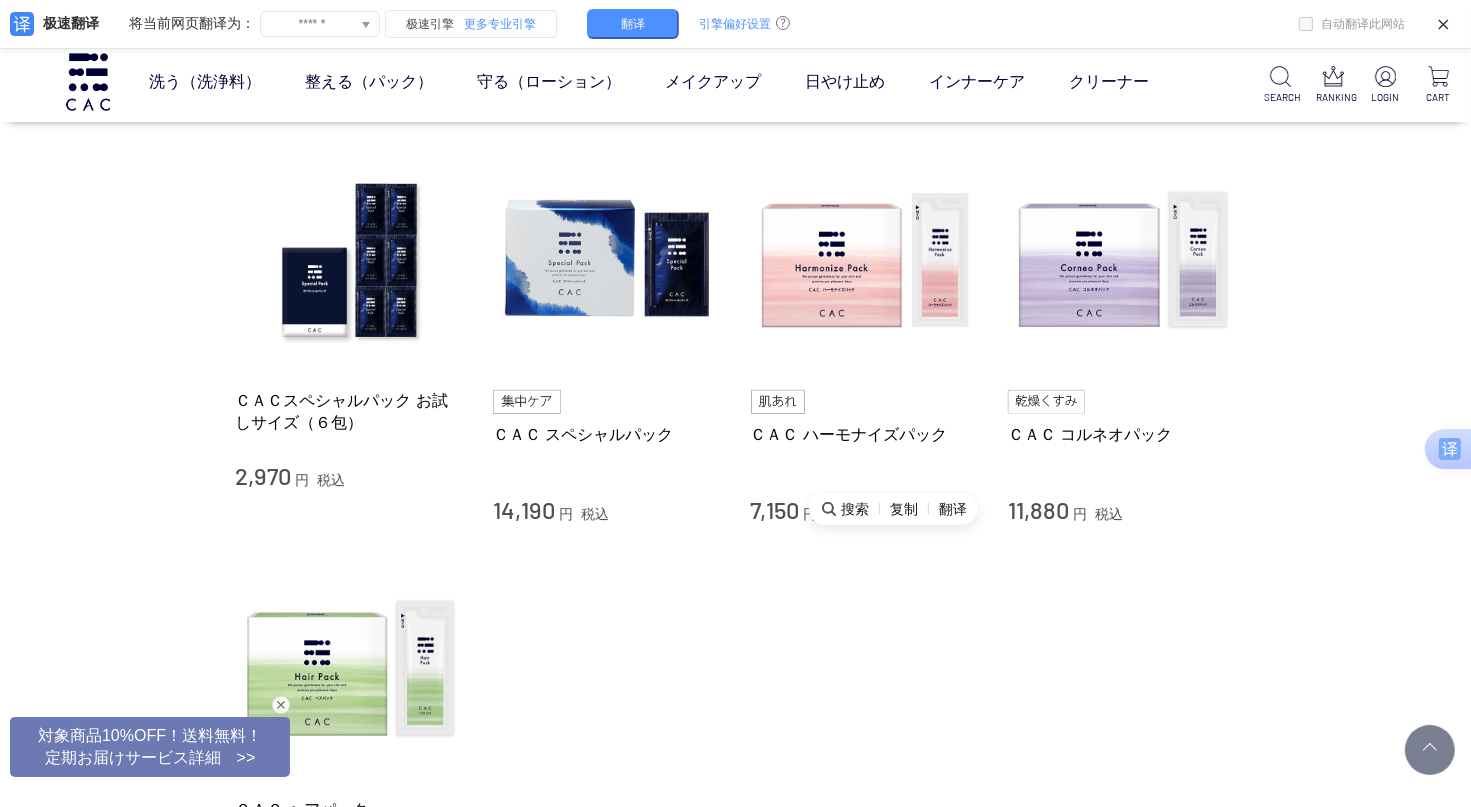 click on "ＣＡＣ ヘアパック
5,940
円
税込" at bounding box center (736, 728) 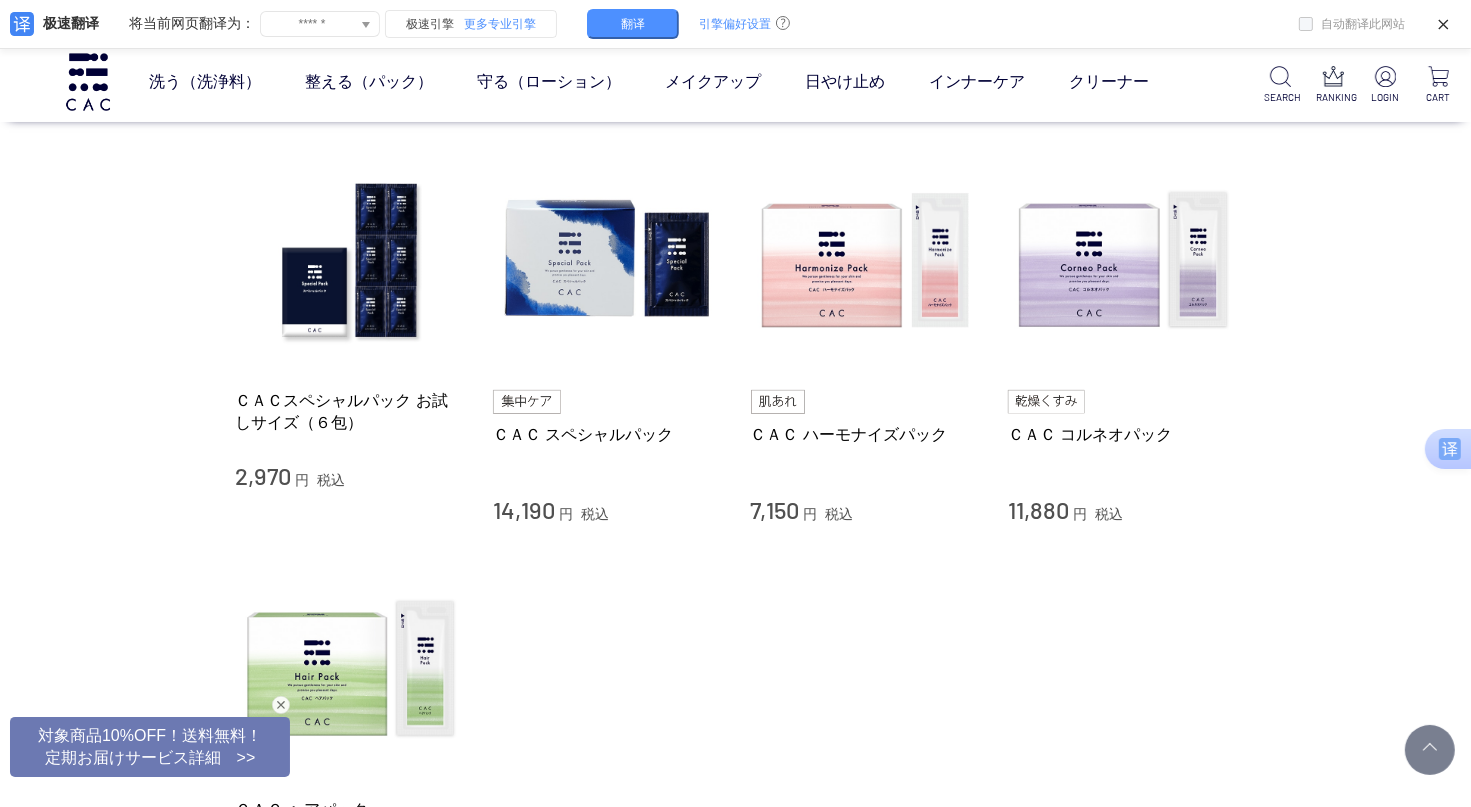 click on "ＣＡＣ コルネオパック
11,880
円
税込" at bounding box center (1122, 458) 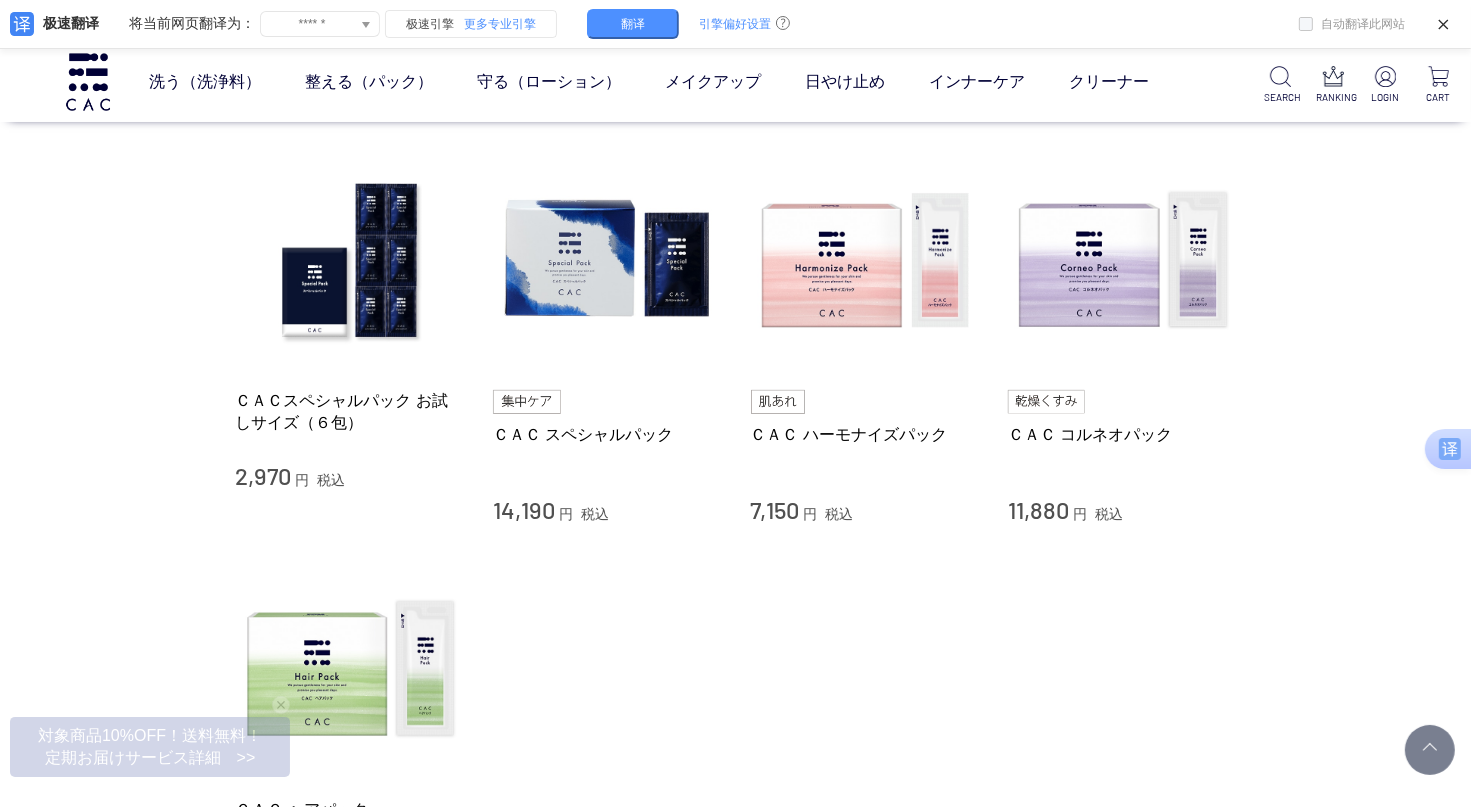 click on "買い物かご
買い物かご内の商品
買い物かごは空です...
カテゴリから探す
商品一覧
スキンケア
洗う（洗浄料）
整える（パック）
フェイスパック
ヘアパック
守る（ローション）
メイクアップ
その他
日やけ止め
インナーケア
クリーナー
ジャンルから探す
限定品
整える（パック）
CONDITION THE SKIN
傷んだ角層へ積極アプローチ
フェイスパック
ヘアパック
5" at bounding box center (735, 373) 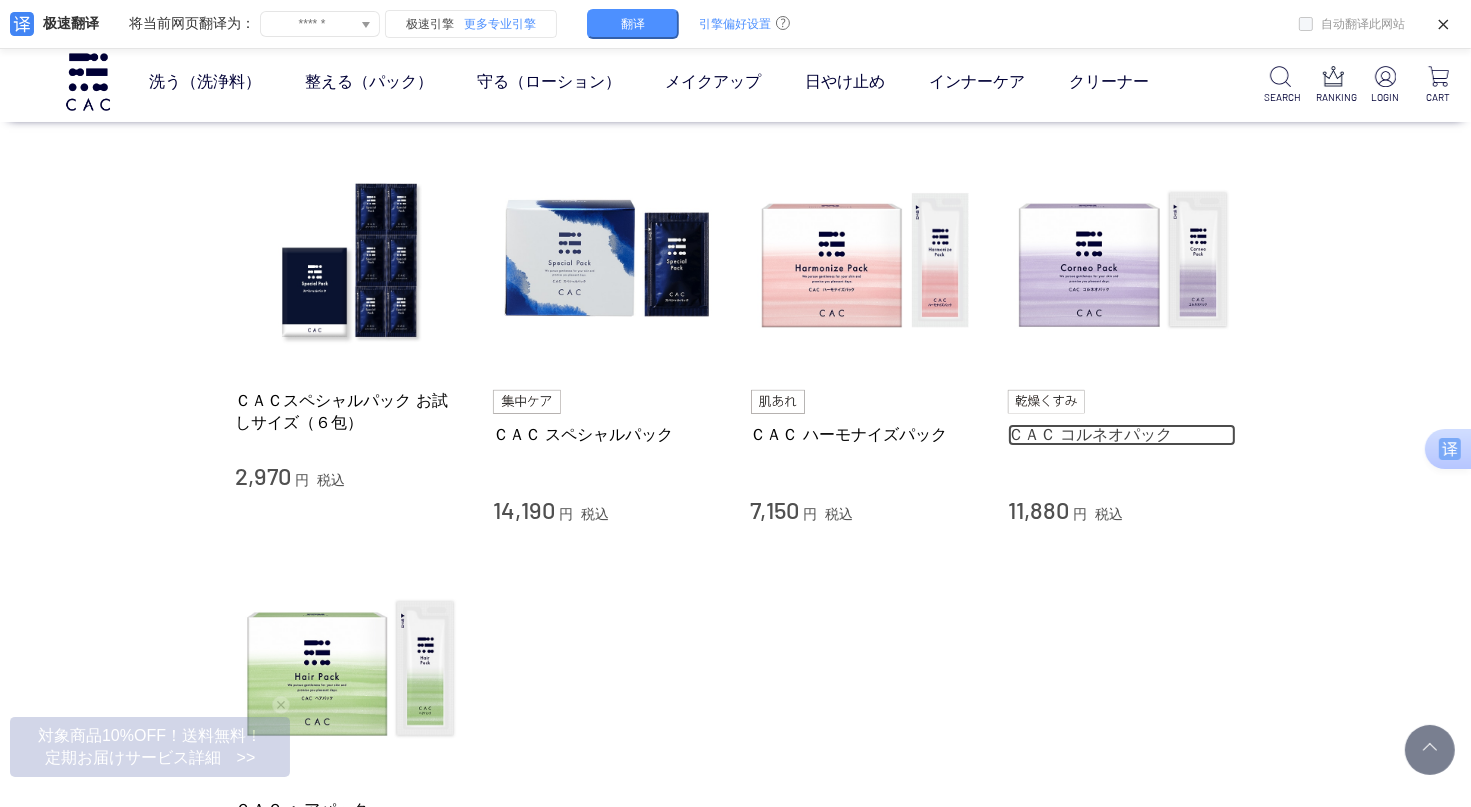 click on "ＣＡＣ コルネオパック" at bounding box center [1122, 434] 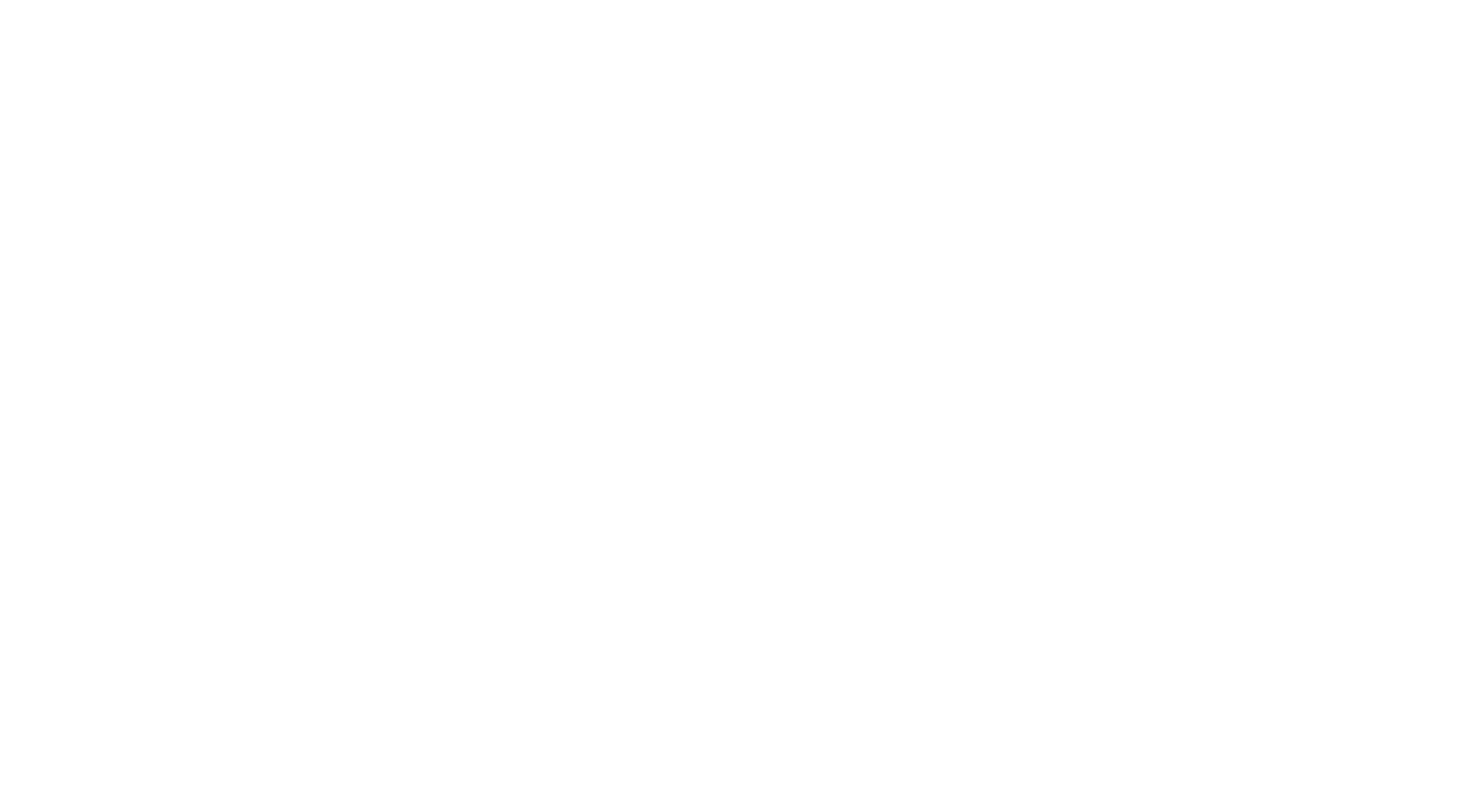scroll, scrollTop: 0, scrollLeft: 0, axis: both 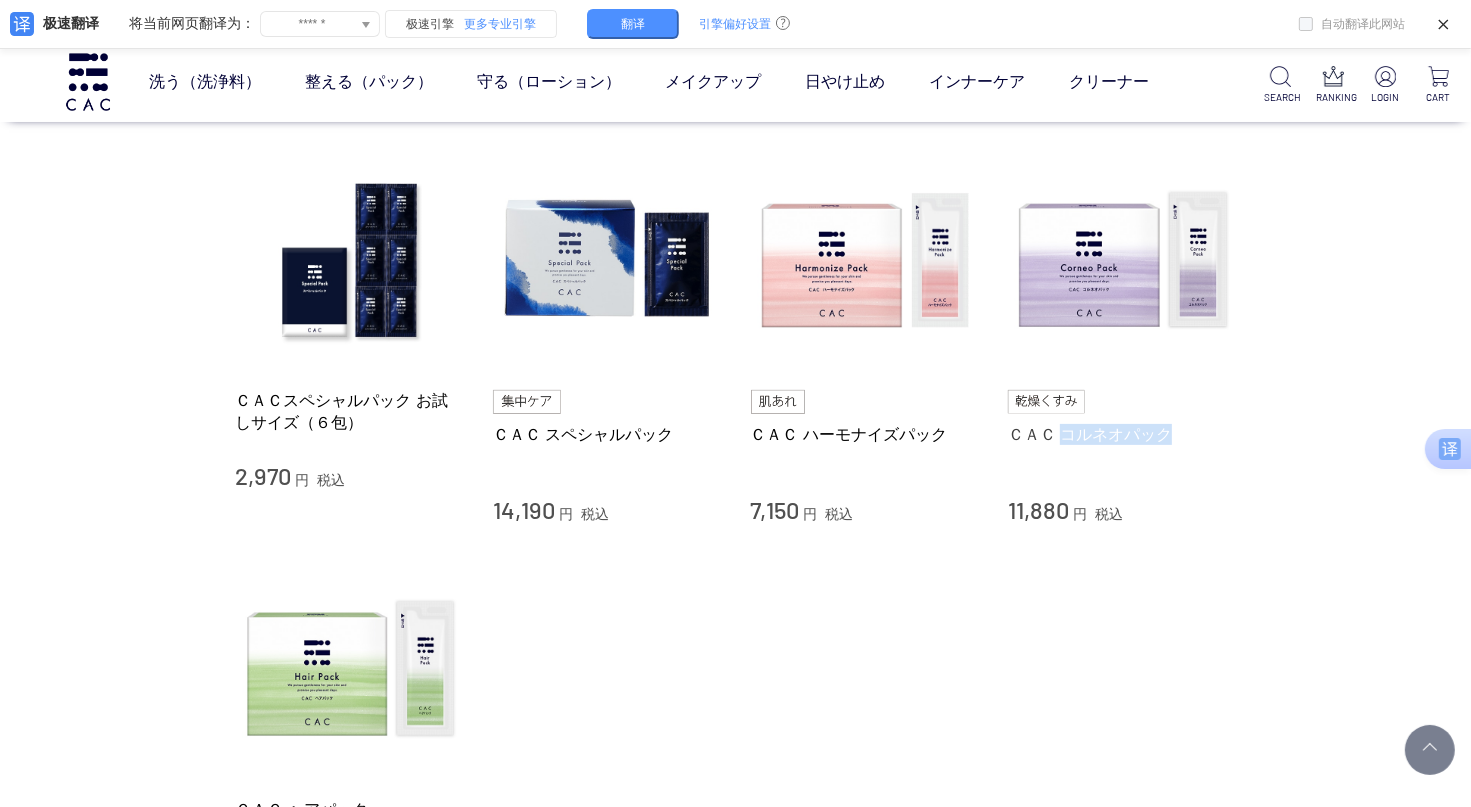 click on "買い物かご
買い物かご内の商品
買い物かごは空です...
カテゴリから探す
商品一覧
スキンケア
洗う（洗浄料）
整える（パック）
フェイスパック
ヘアパック
守る（ローション）
メイクアップ
その他
日やけ止め
インナーケア
クリーナー
ジャンルから探す
限定品
整える（パック）
CONDITION THE SKIN
傷んだ角層へ積極アプローチ
フェイスパック
ヘアパック" at bounding box center (736, 383) 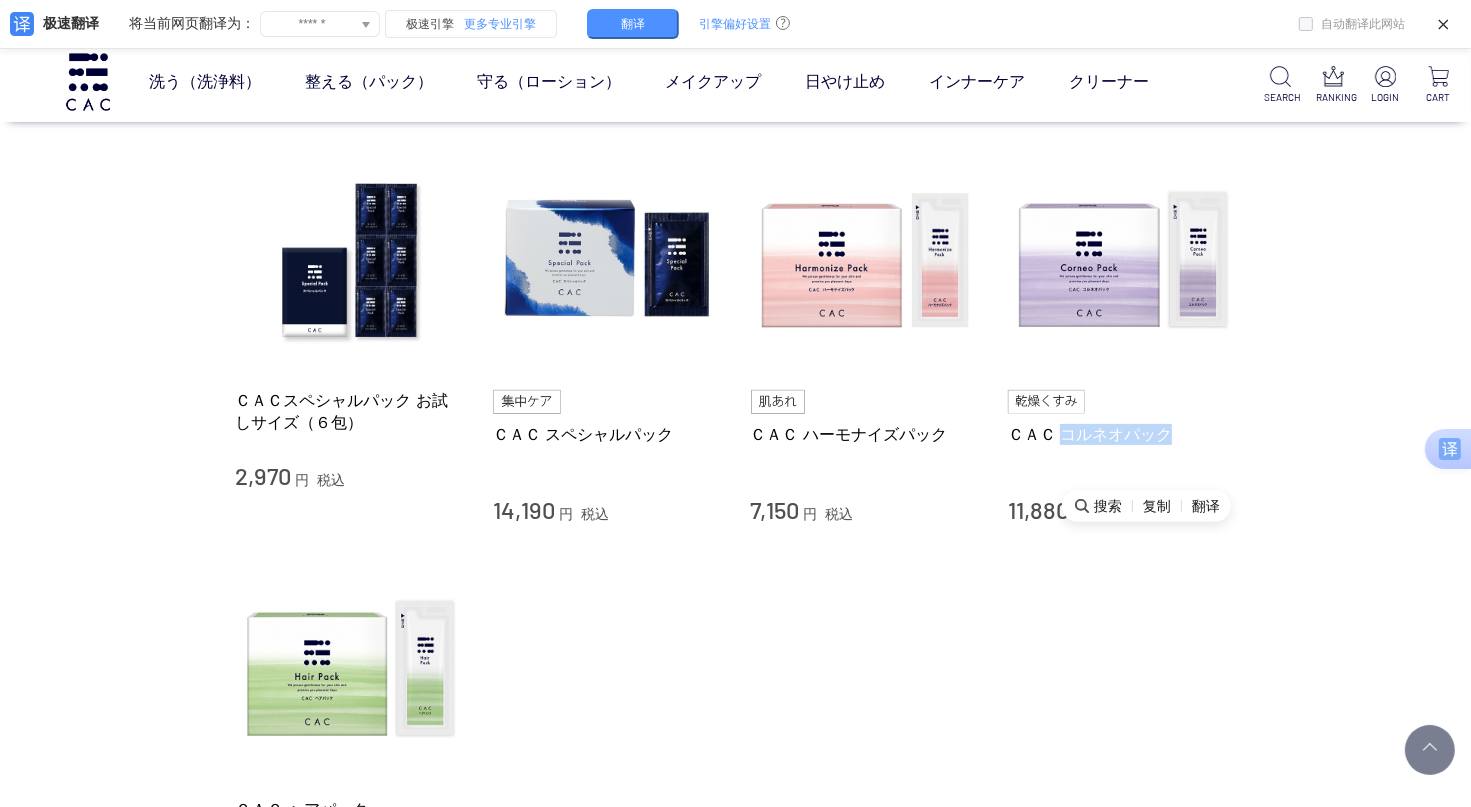 scroll, scrollTop: 0, scrollLeft: 0, axis: both 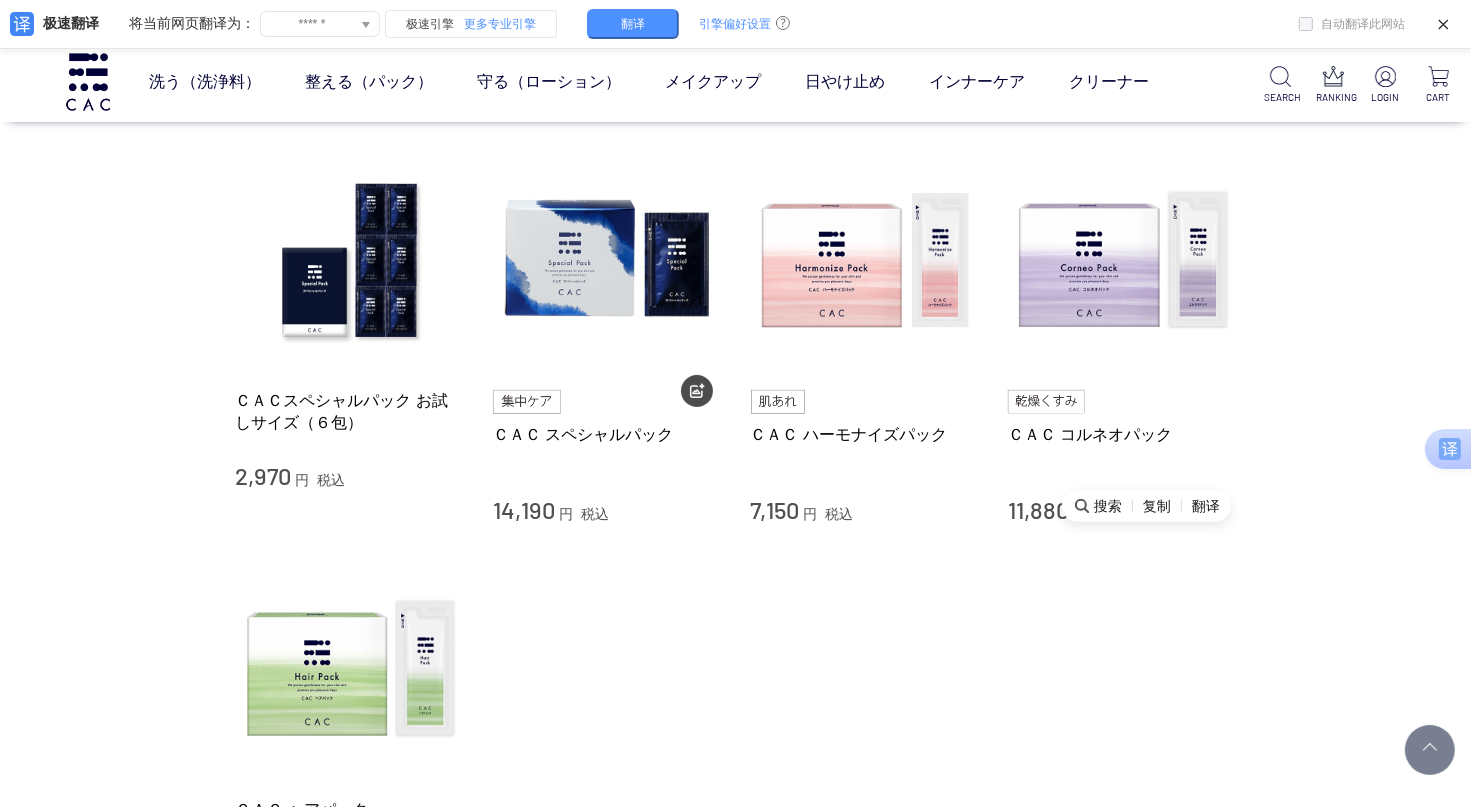 click on "買い物かご
買い物かご内の商品
買い物かごは空です...
カテゴリから探す
商品一覧
スキンケア
洗う（洗浄料）
整える（パック）
フェイスパック
ヘアパック
守る（ローション）
メイクアップ
その他
日やけ止め
インナーケア
クリーナー
ジャンルから探す
限定品
整える（パック）
CONDITION THE SKIN
傷んだ角層へ積極アプローチ
フェイスパック
ヘアパック
5" at bounding box center [735, 373] 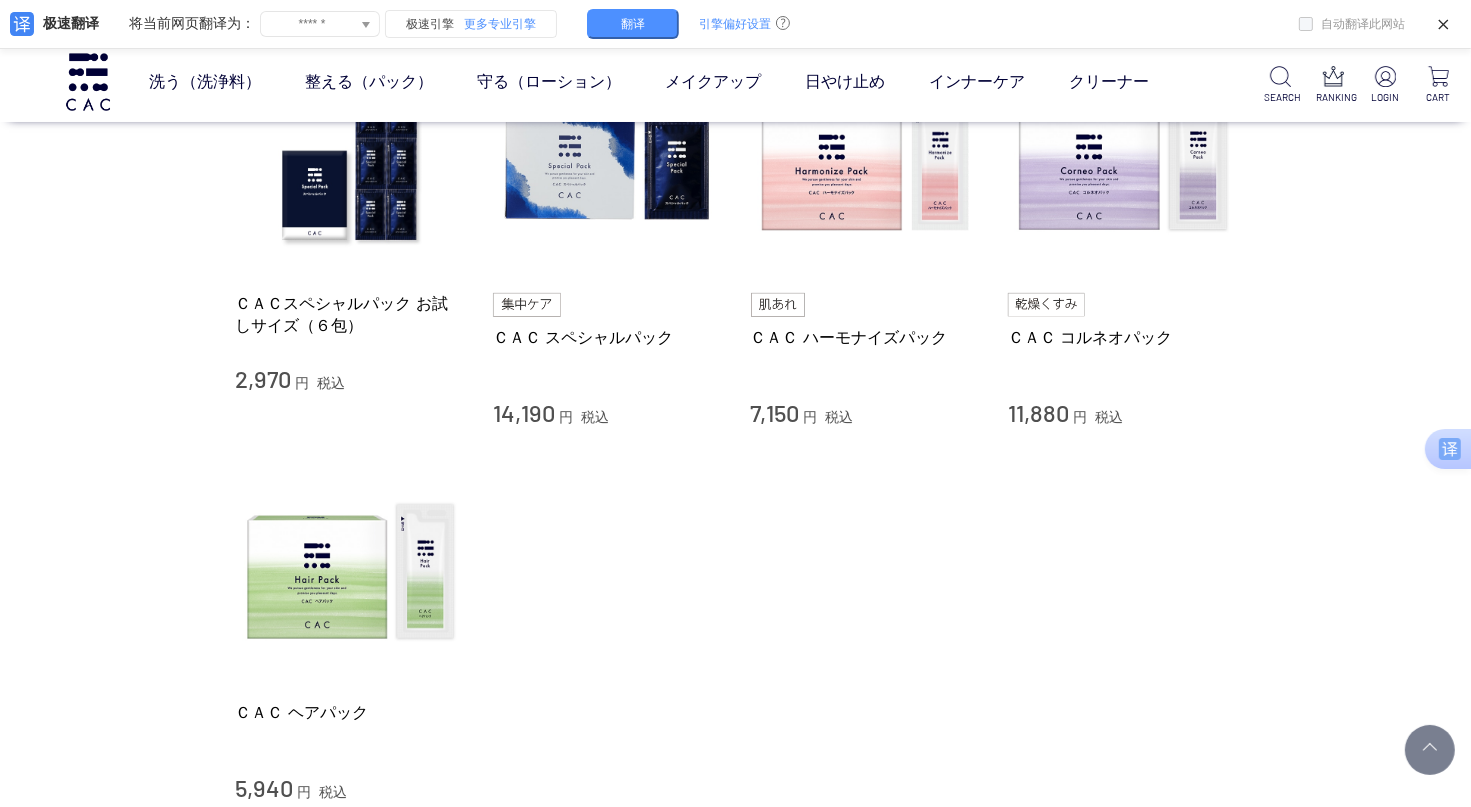 scroll, scrollTop: 520, scrollLeft: 0, axis: vertical 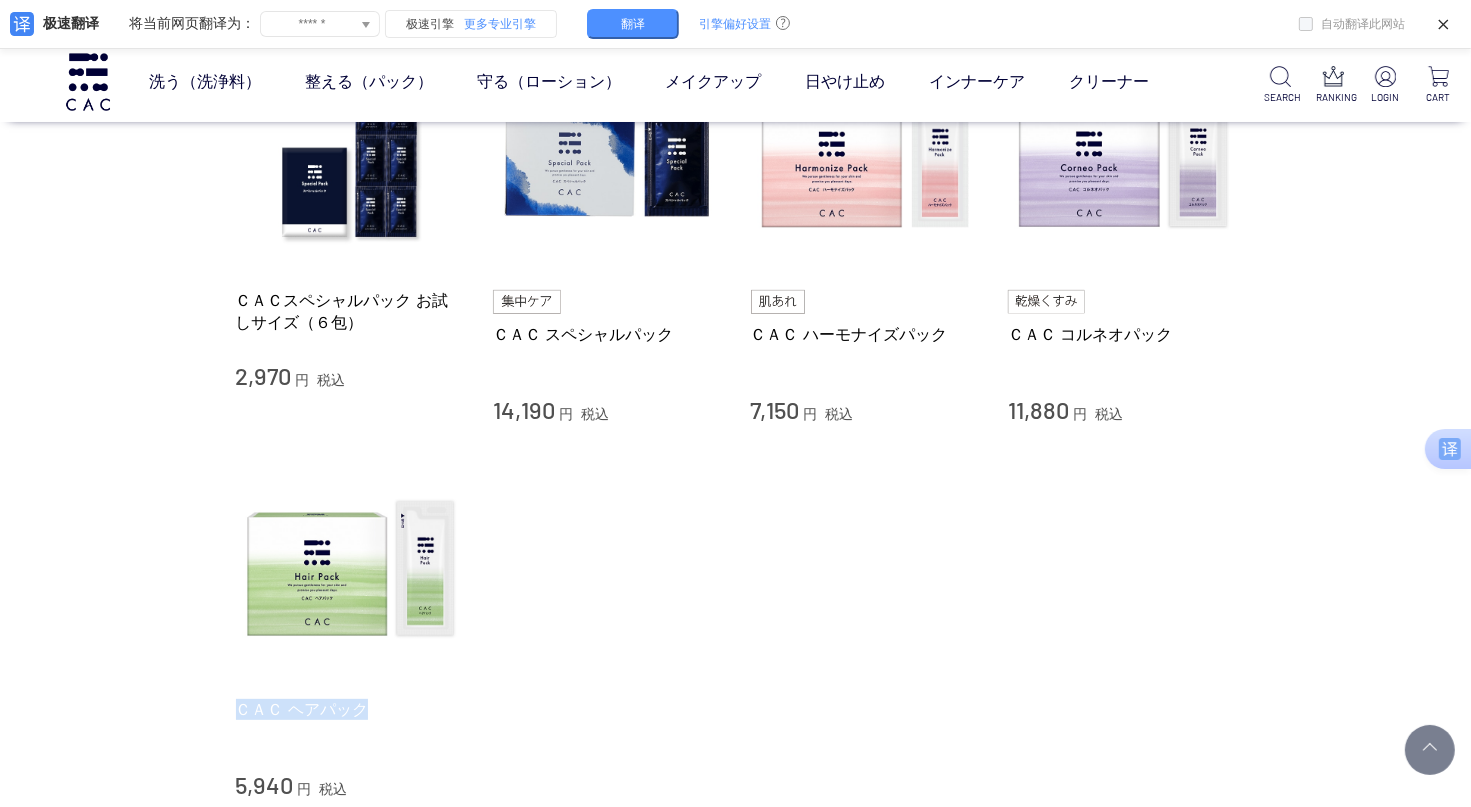 drag, startPoint x: 158, startPoint y: 712, endPoint x: 365, endPoint y: 716, distance: 207.03865 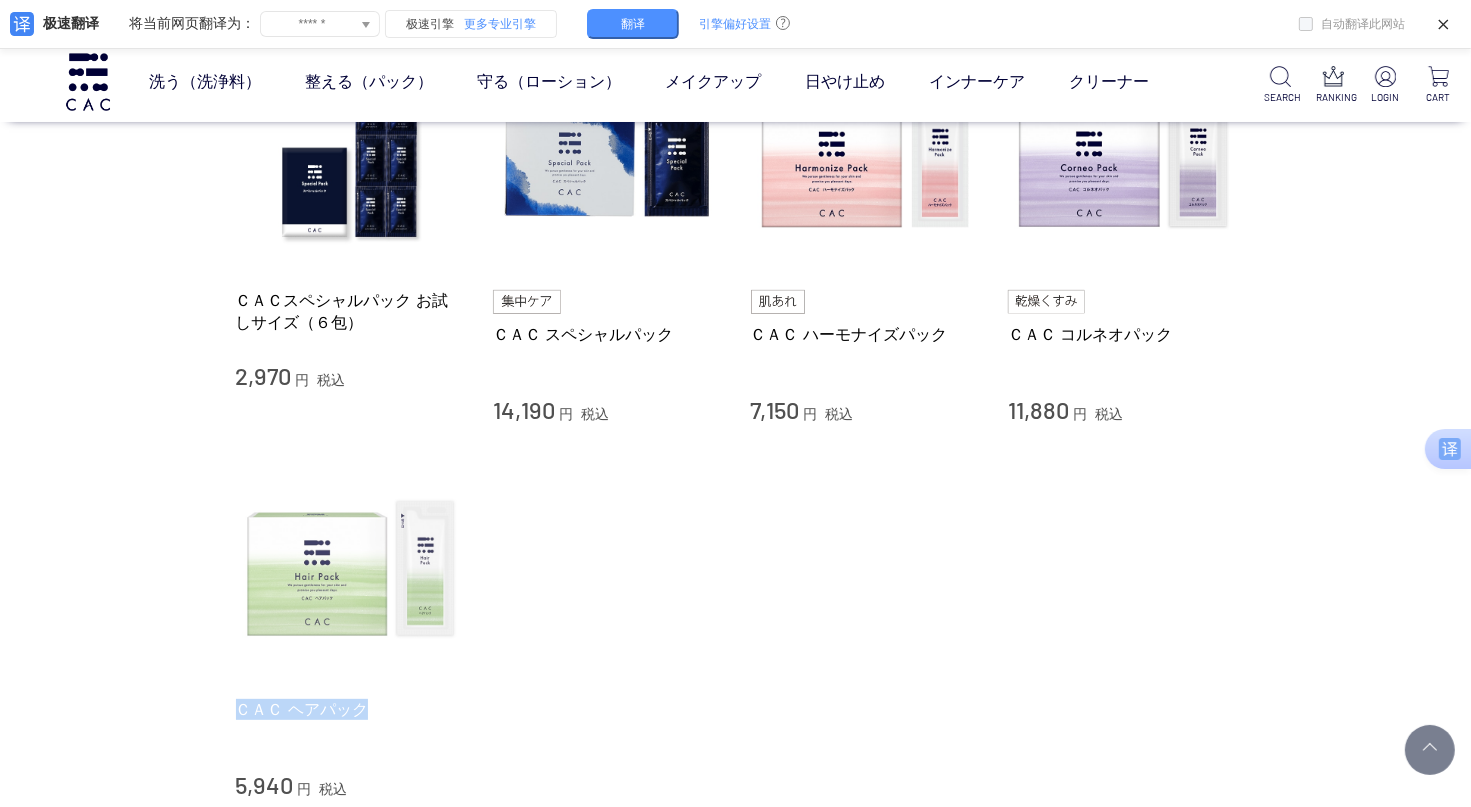 copy on "ＣＡＣ ヘアパック" 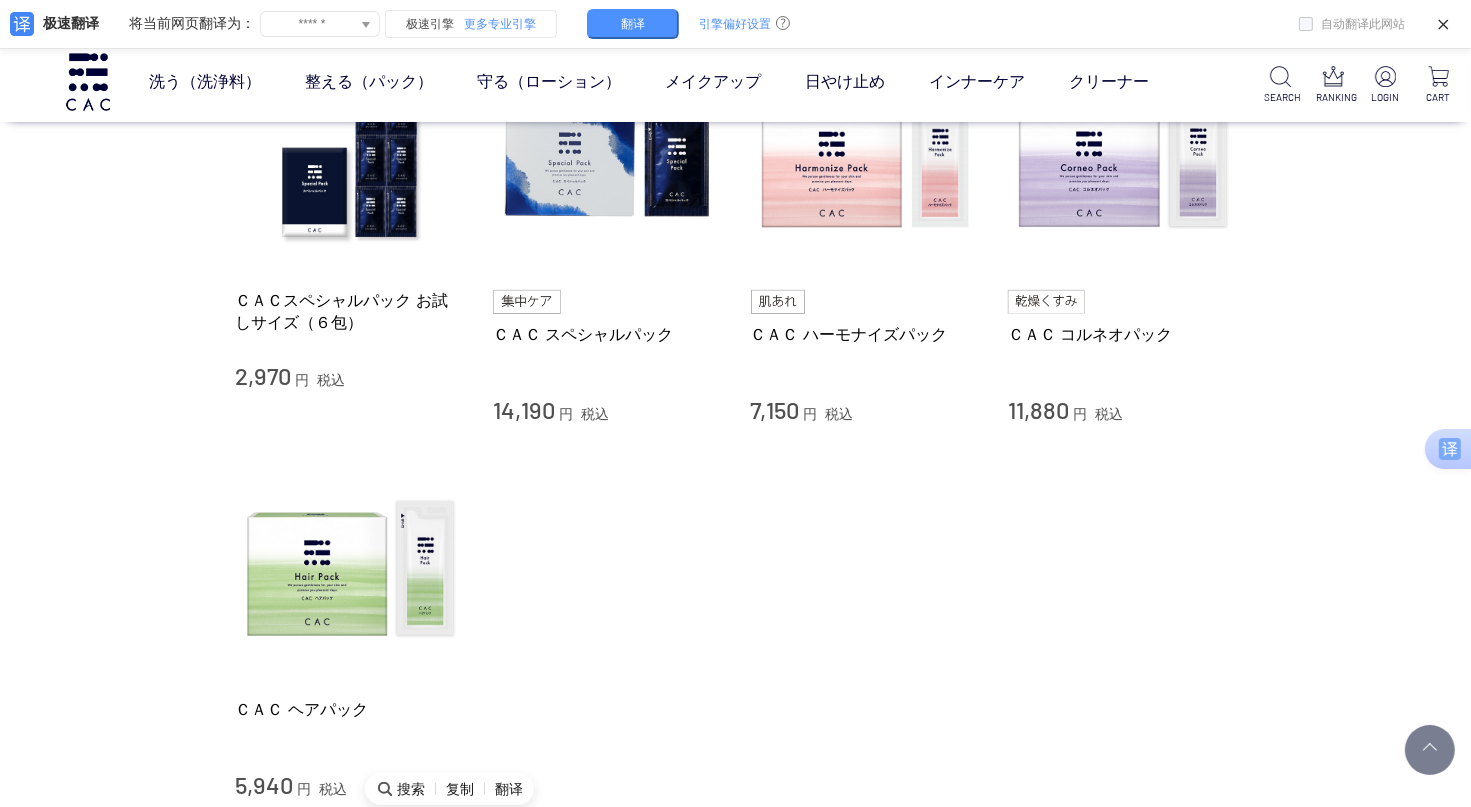 click on "ＣＡＣ ヘアパック
5,940
円
税込" at bounding box center (736, 628) 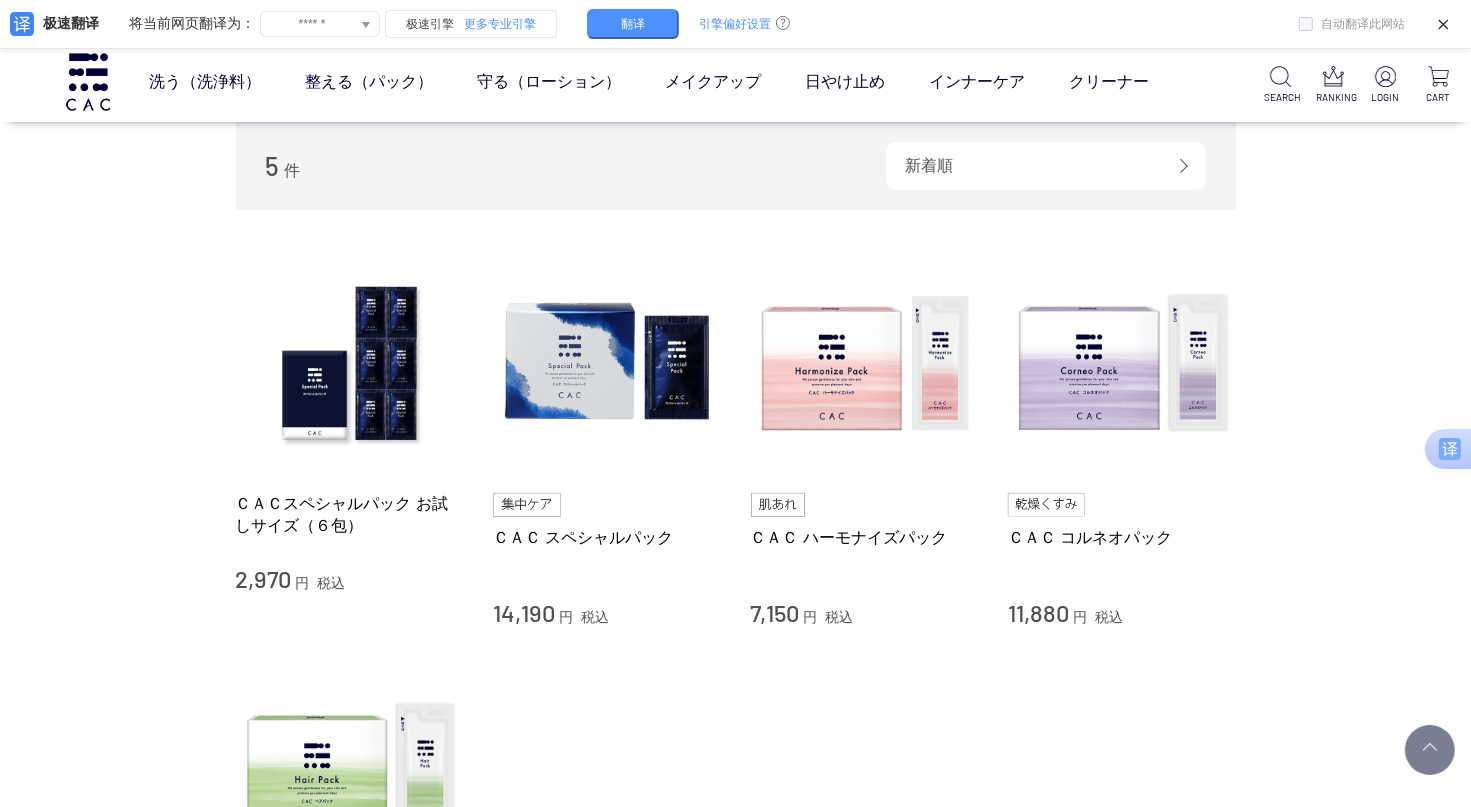 scroll, scrollTop: 320, scrollLeft: 0, axis: vertical 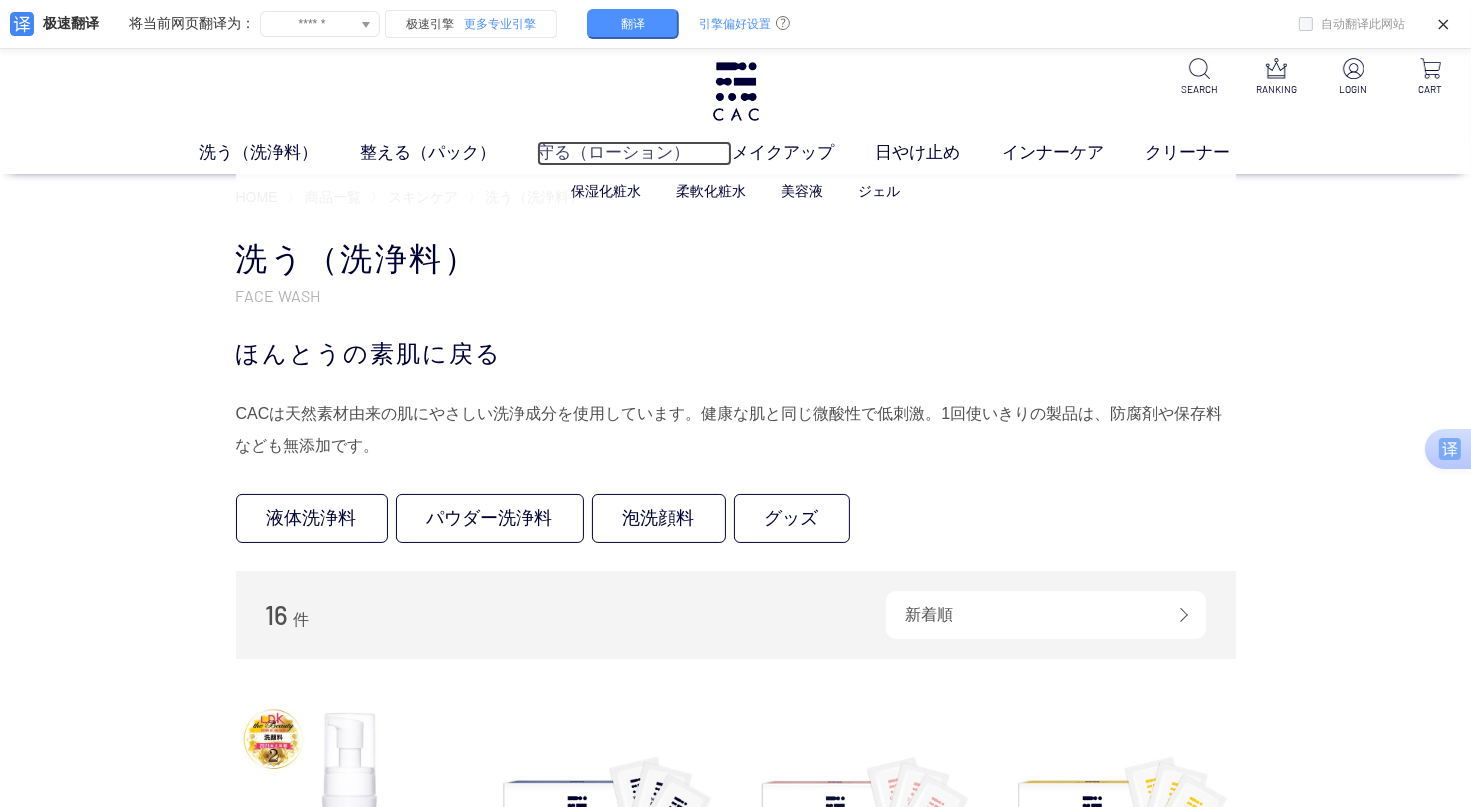 click on "守る（ローション）" at bounding box center (634, 153) 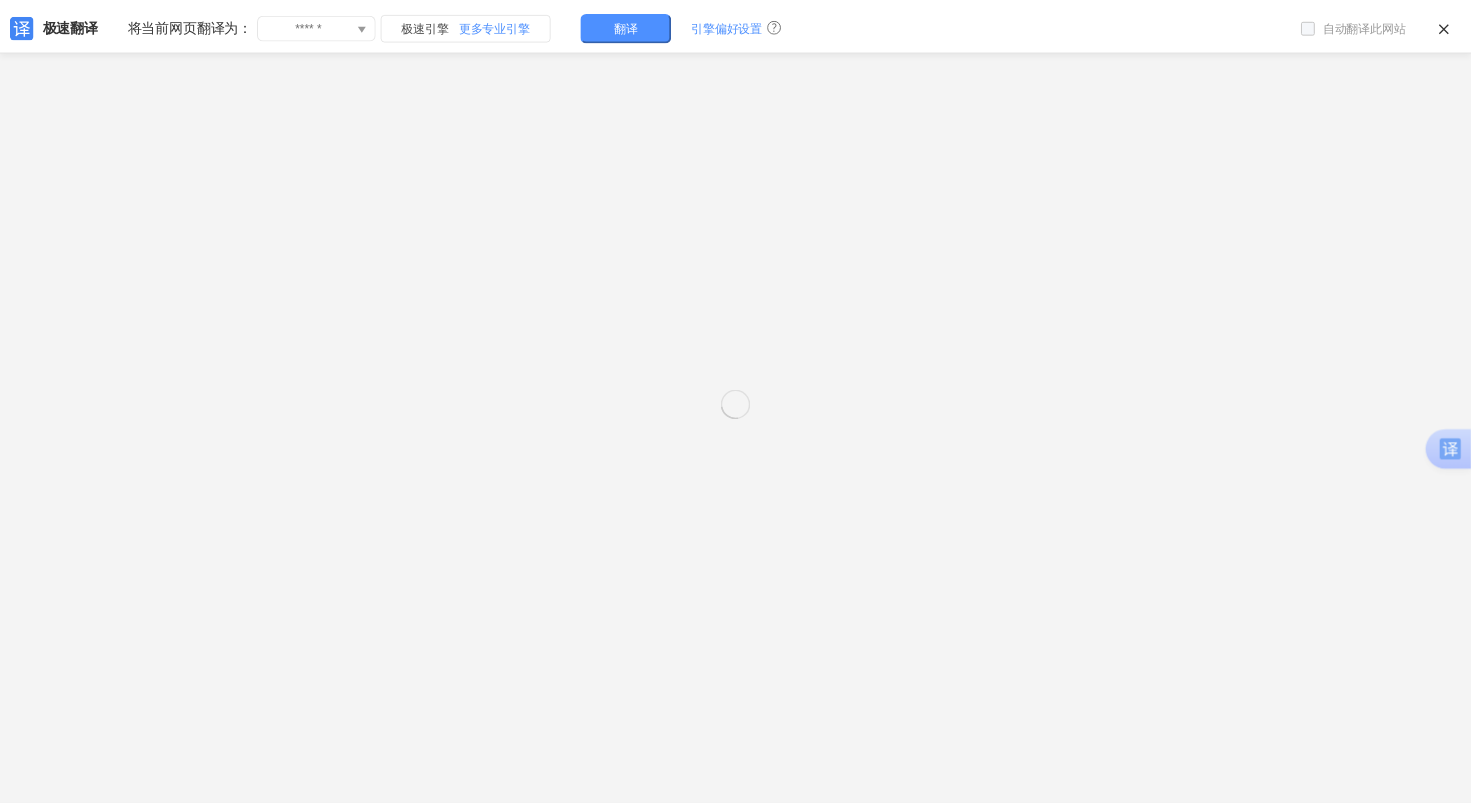 scroll, scrollTop: 0, scrollLeft: 0, axis: both 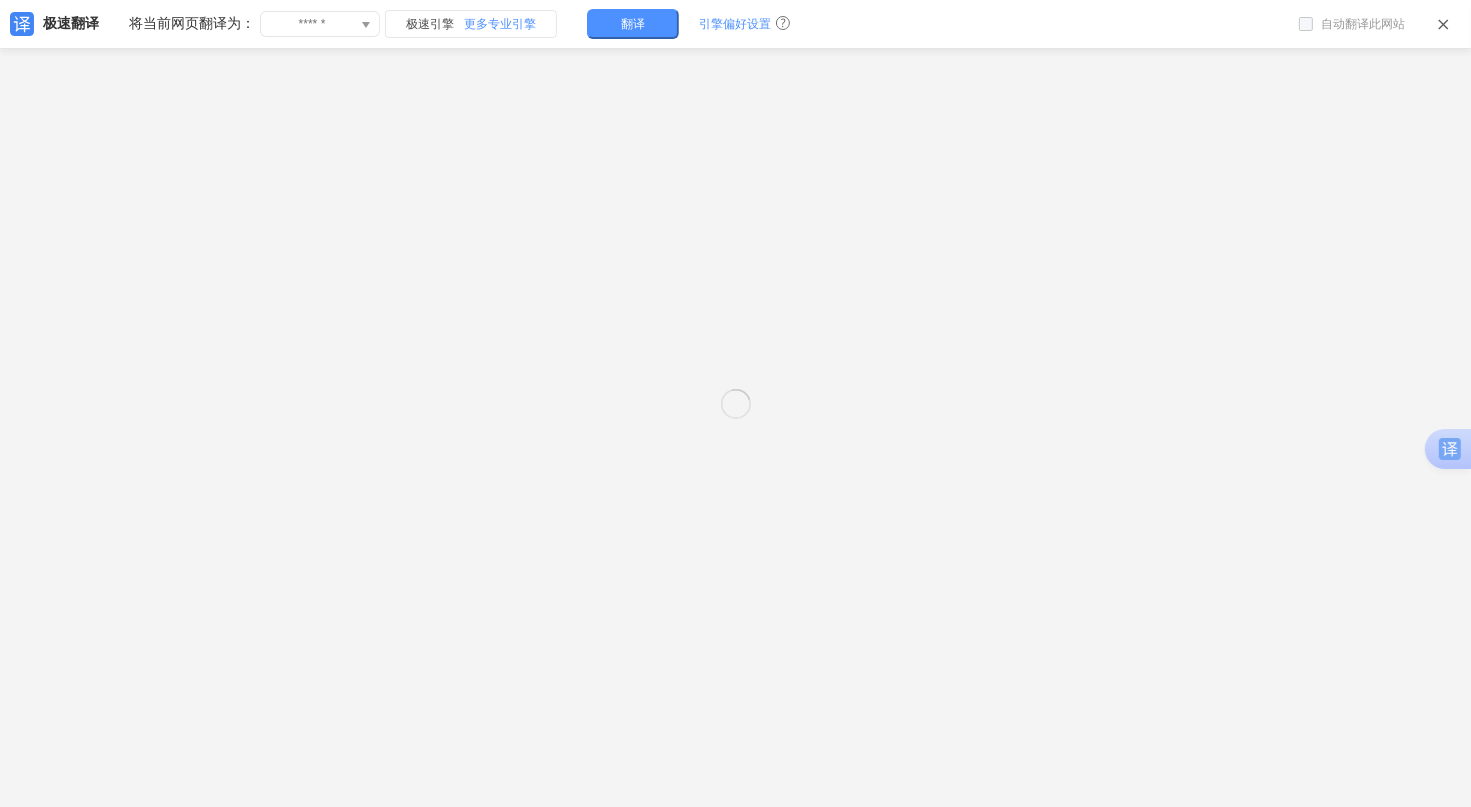 click 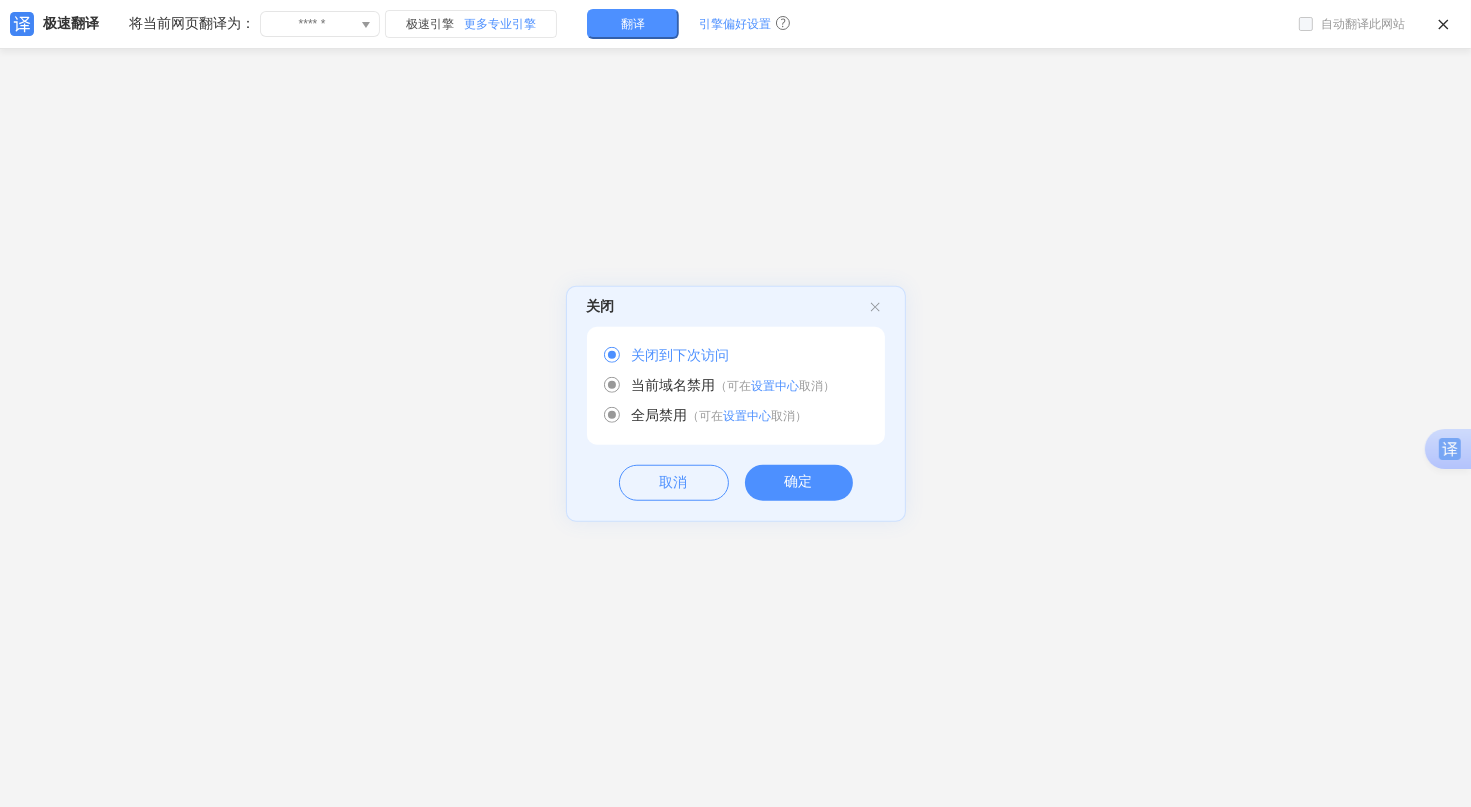 click on "确定" at bounding box center [799, 483] 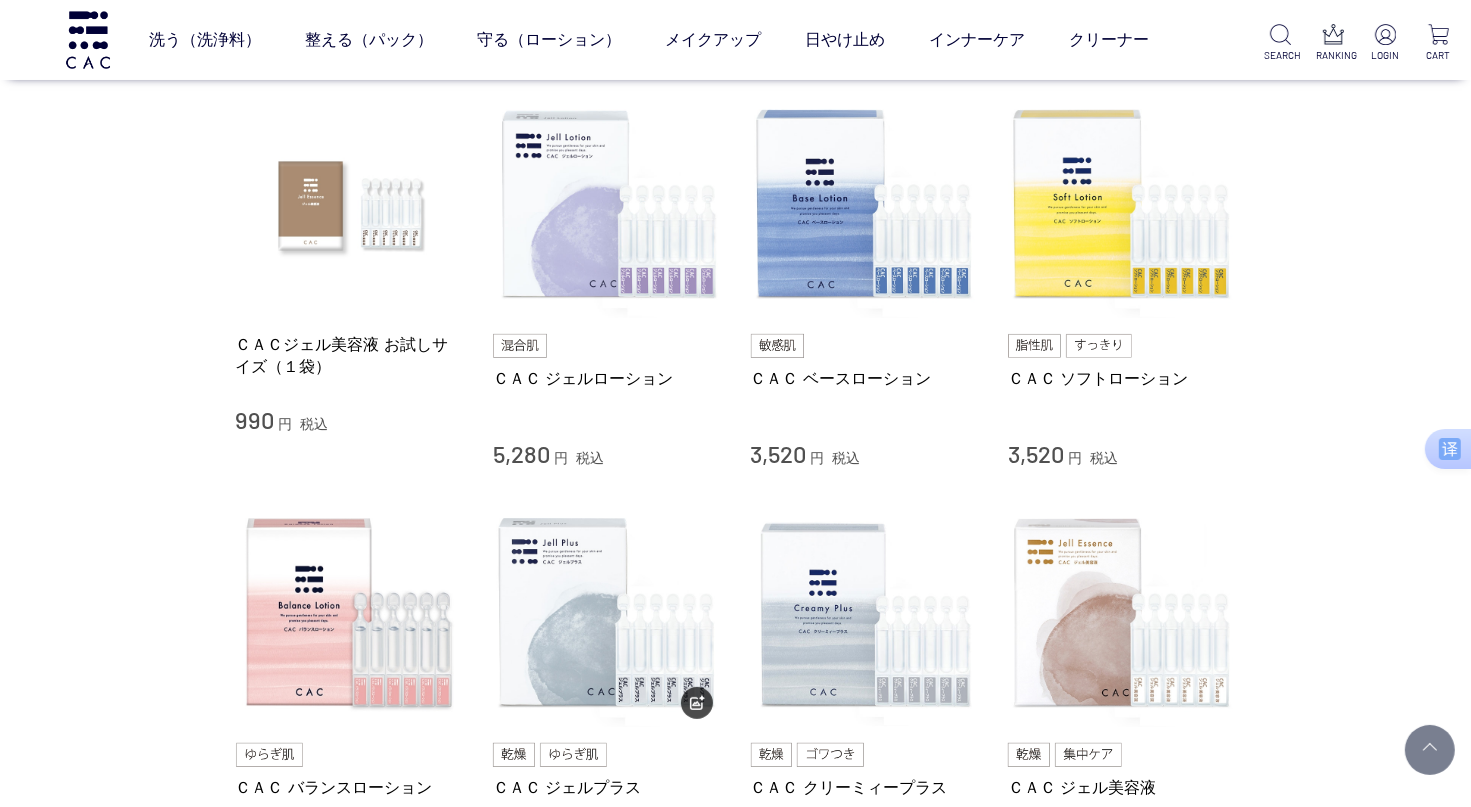 scroll, scrollTop: 400, scrollLeft: 0, axis: vertical 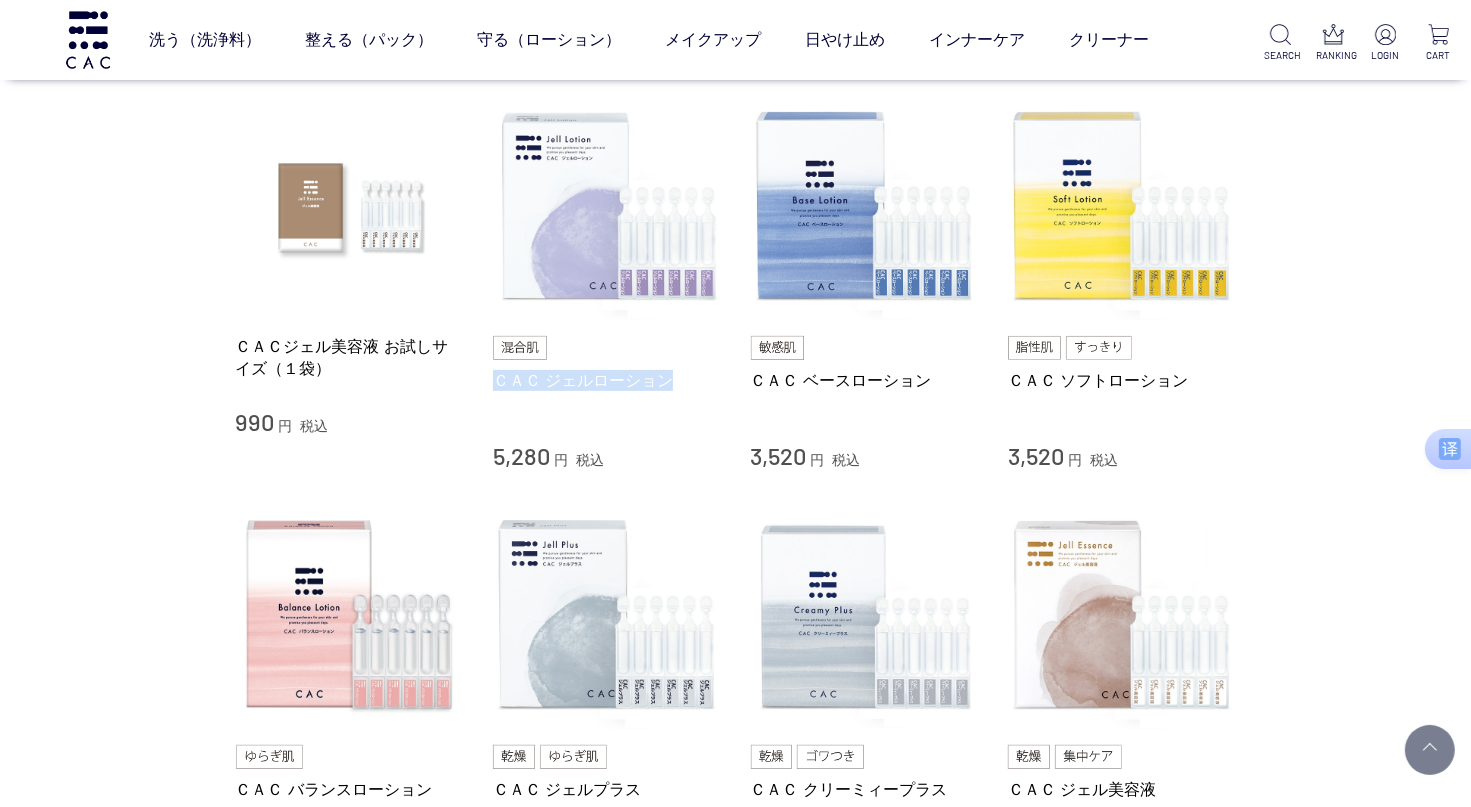 drag, startPoint x: 482, startPoint y: 384, endPoint x: 680, endPoint y: 386, distance: 198.0101 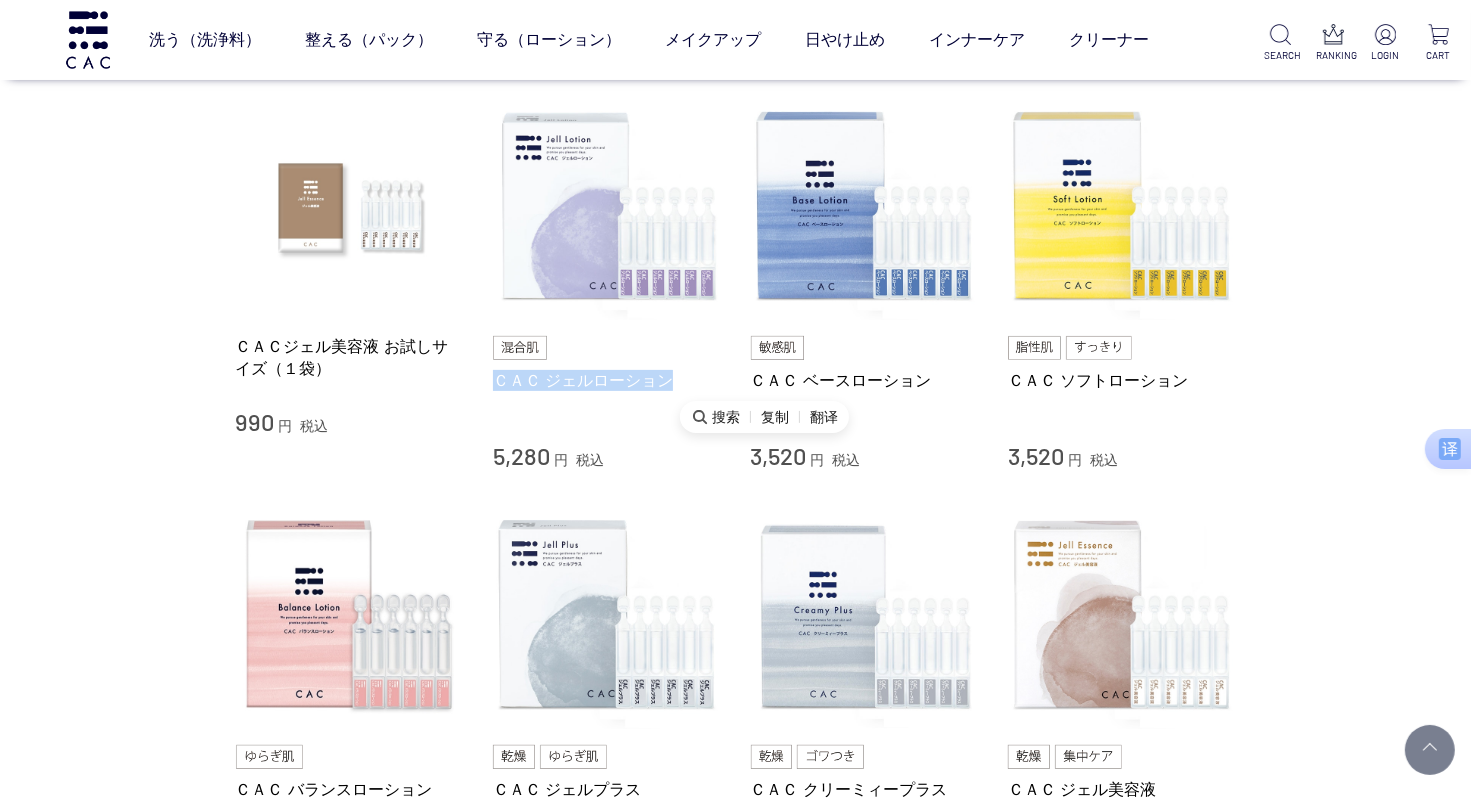 copy on "ＣＡＣ ジェルローション" 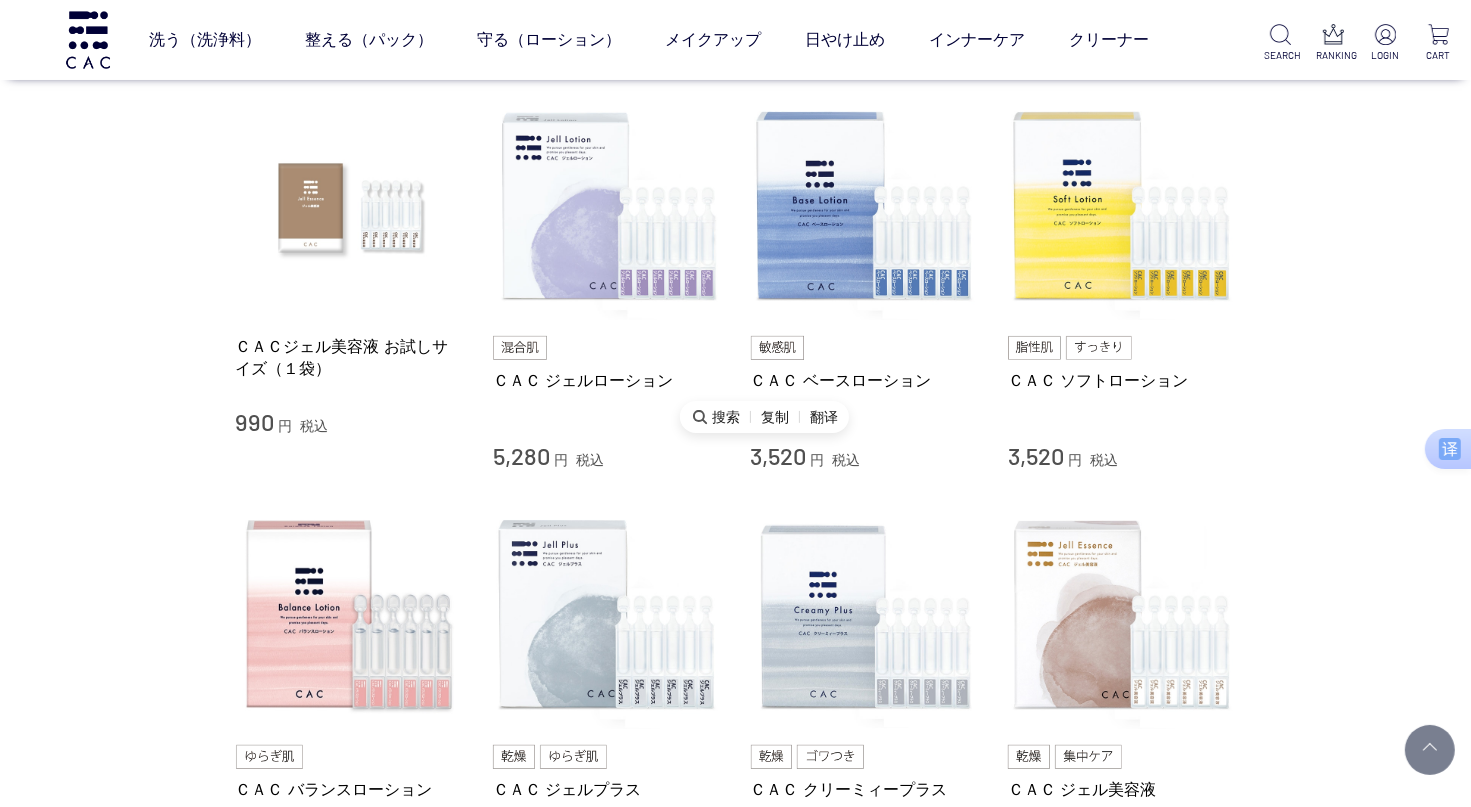 click on "3,520
円
税込" at bounding box center (865, 456) 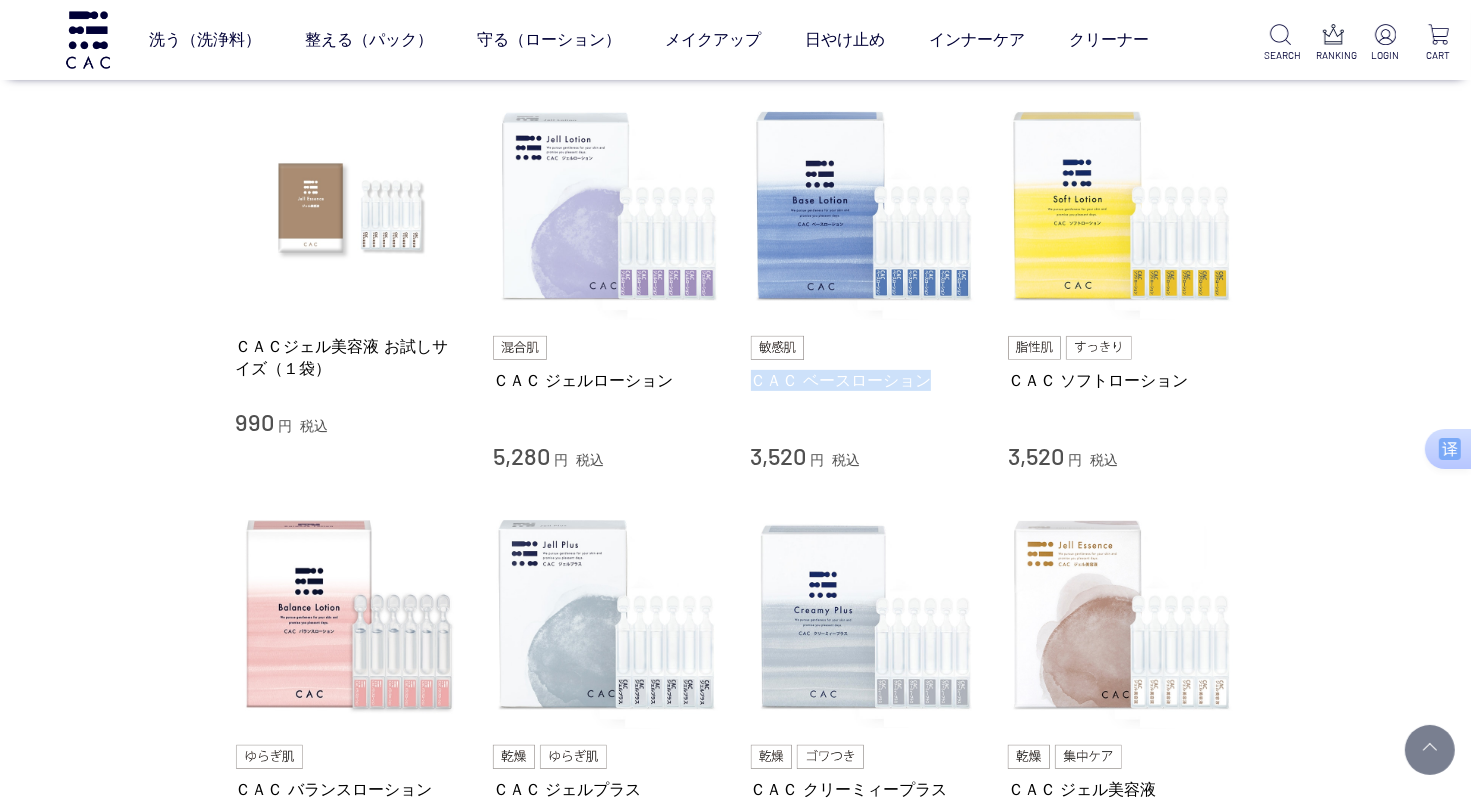 drag, startPoint x: 742, startPoint y: 380, endPoint x: 924, endPoint y: 378, distance: 182.01099 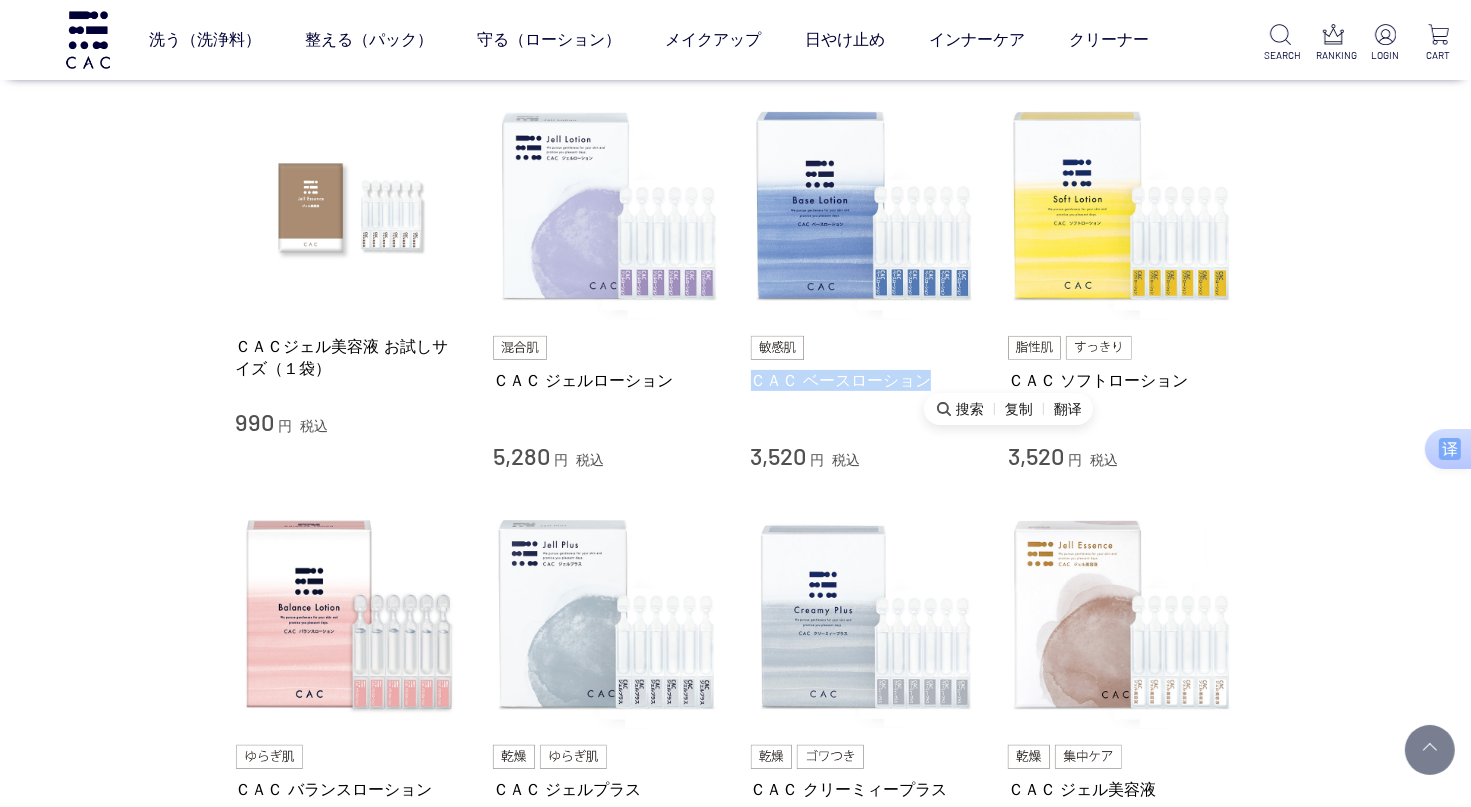 copy on "ＣＡＣ ベースローション" 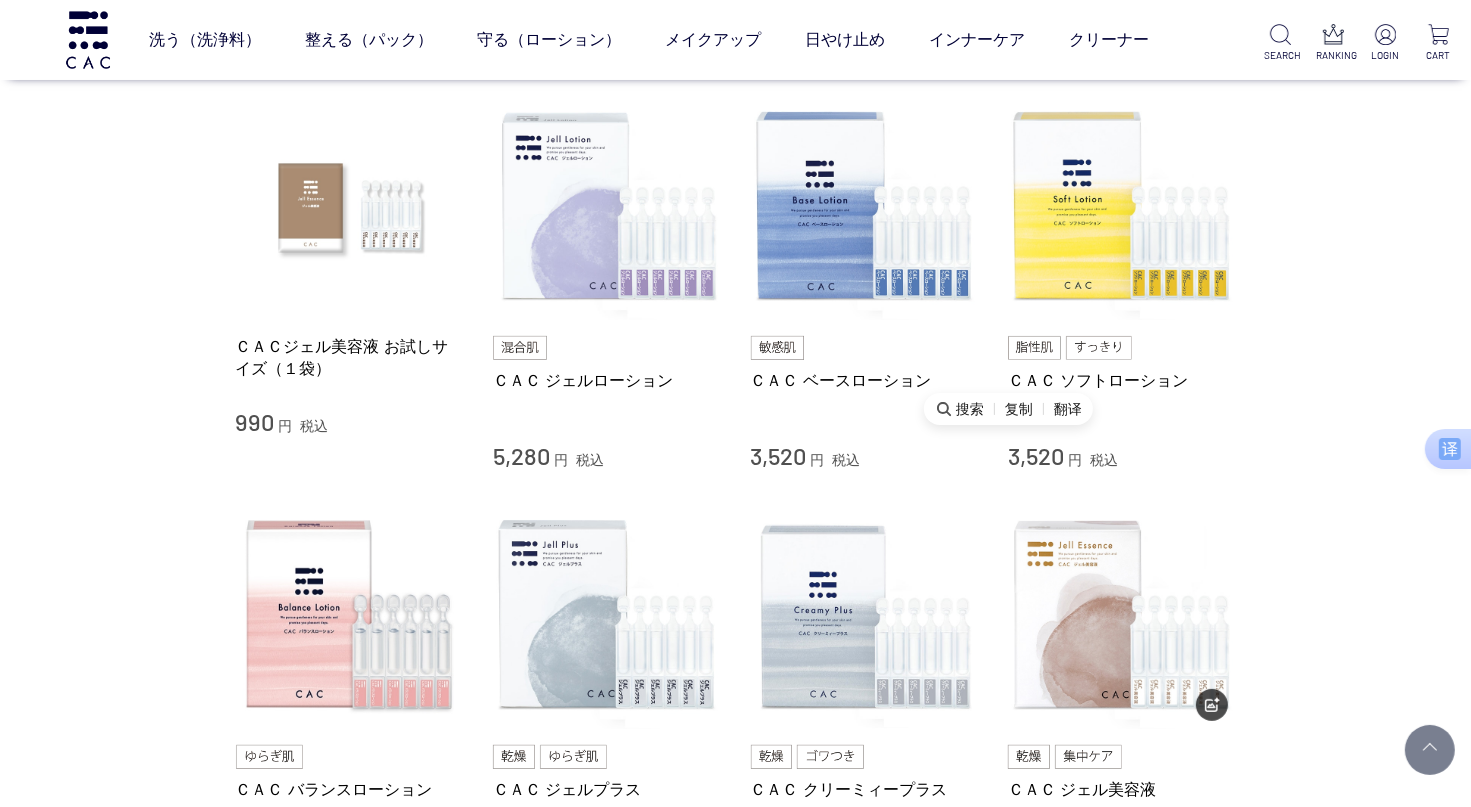 click on "買い物かご
買い物かご内の商品
買い物かごは空です...
カテゴリから探す
商品一覧
スキンケア
洗う（洗浄料）
整える（パック）
守る（ローション）
保湿化粧水
柔軟化粧水
美容液
ジェル
メイクアップ
その他
日やけ止め
インナーケア
クリーナー
ジャンルから探す
限定品
守る（ローション）
PROTECT
肌を守り、うるおう
保湿化粧水
柔軟化粧水 10" at bounding box center [735, 557] 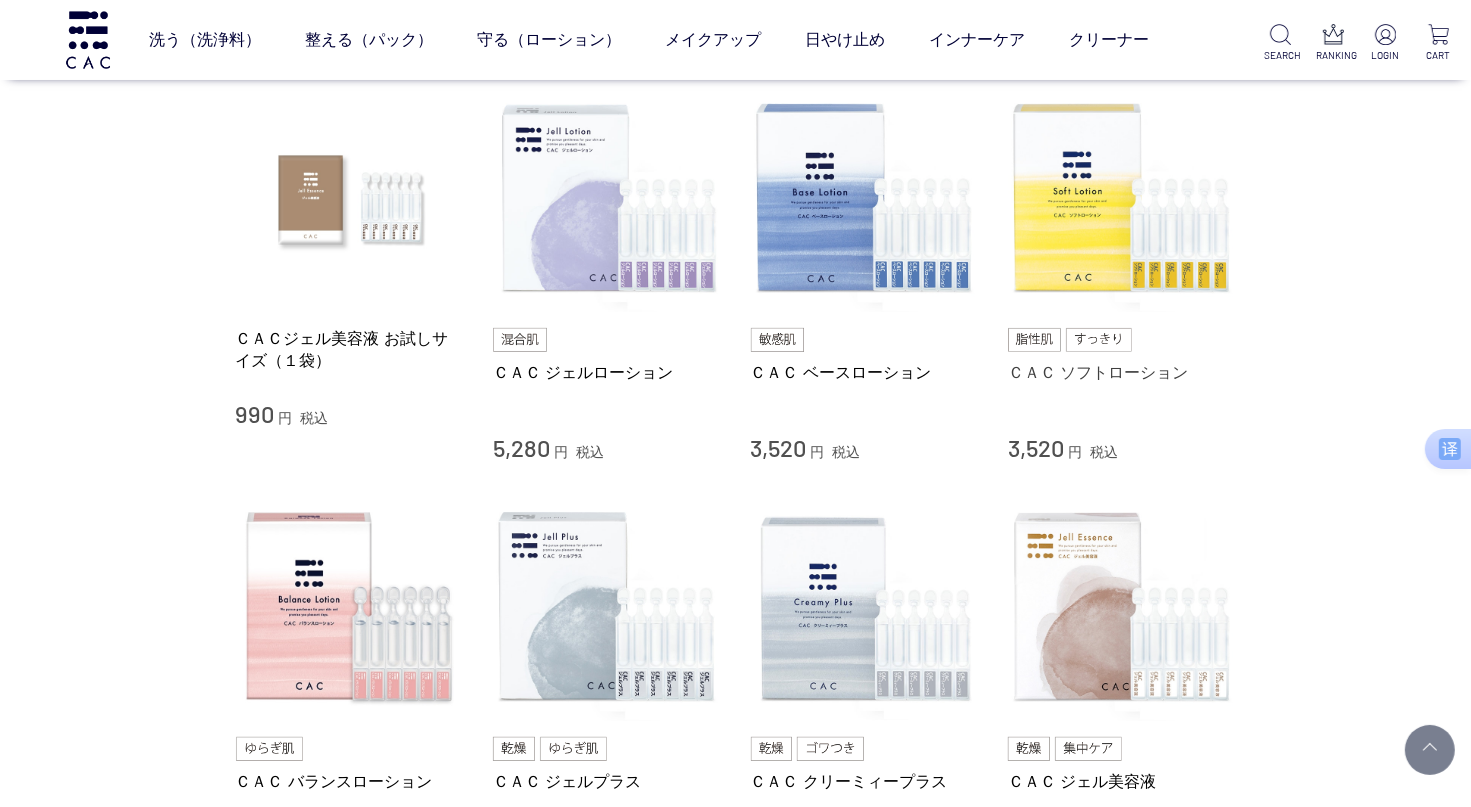 scroll, scrollTop: 400, scrollLeft: 0, axis: vertical 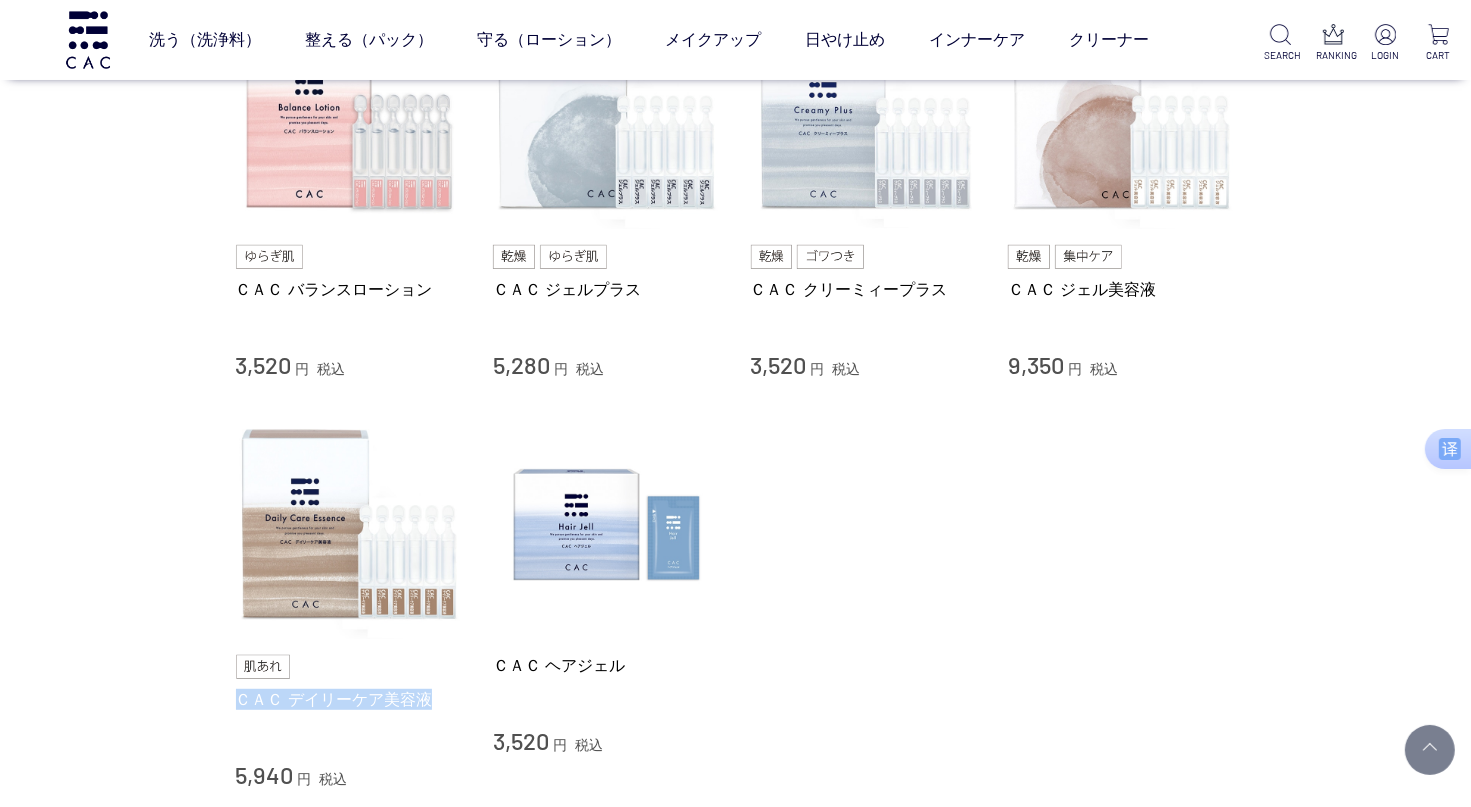 drag, startPoint x: 216, startPoint y: 711, endPoint x: 425, endPoint y: 712, distance: 209.0024 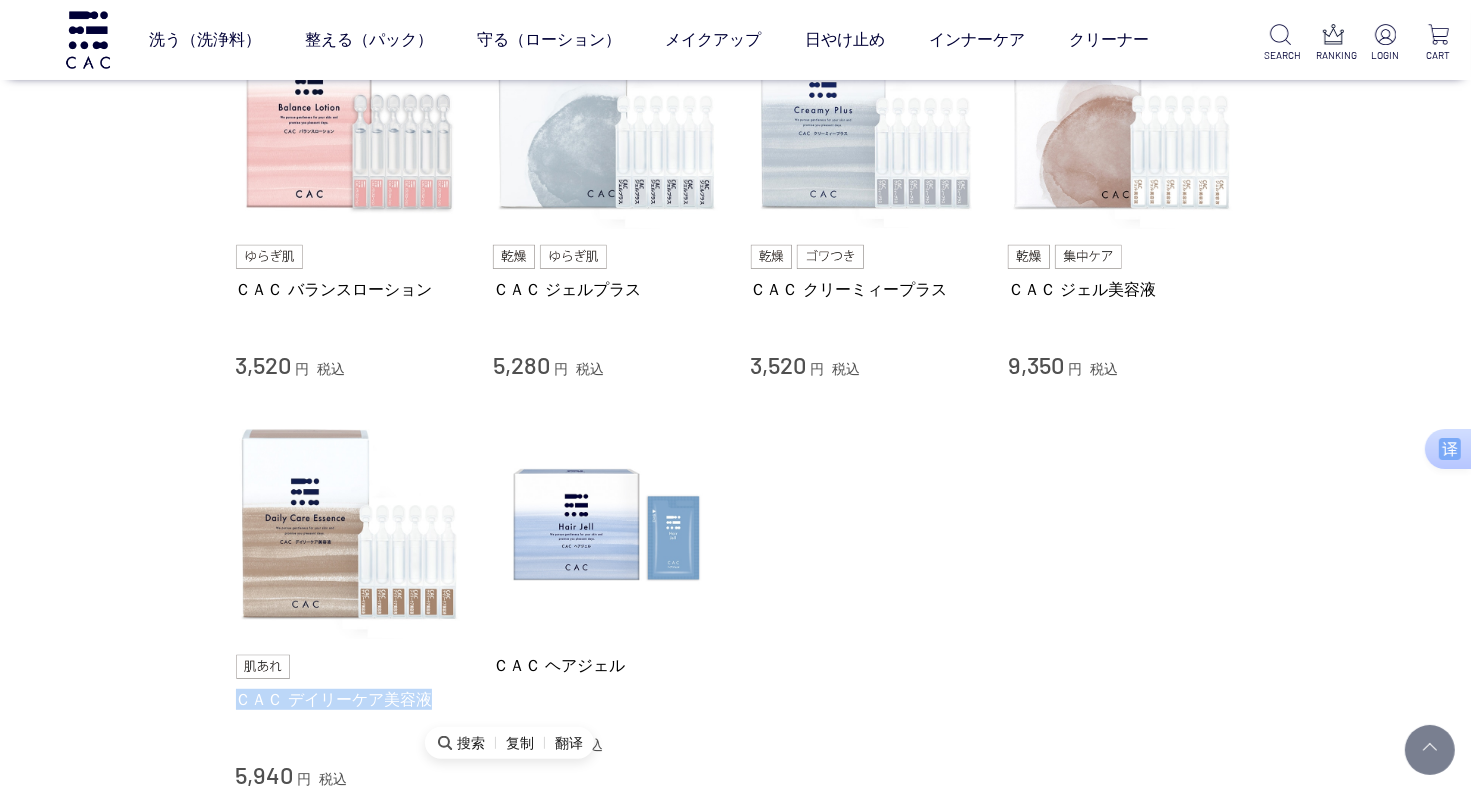 copy on "ＣＡＣ デイリーケア美容液" 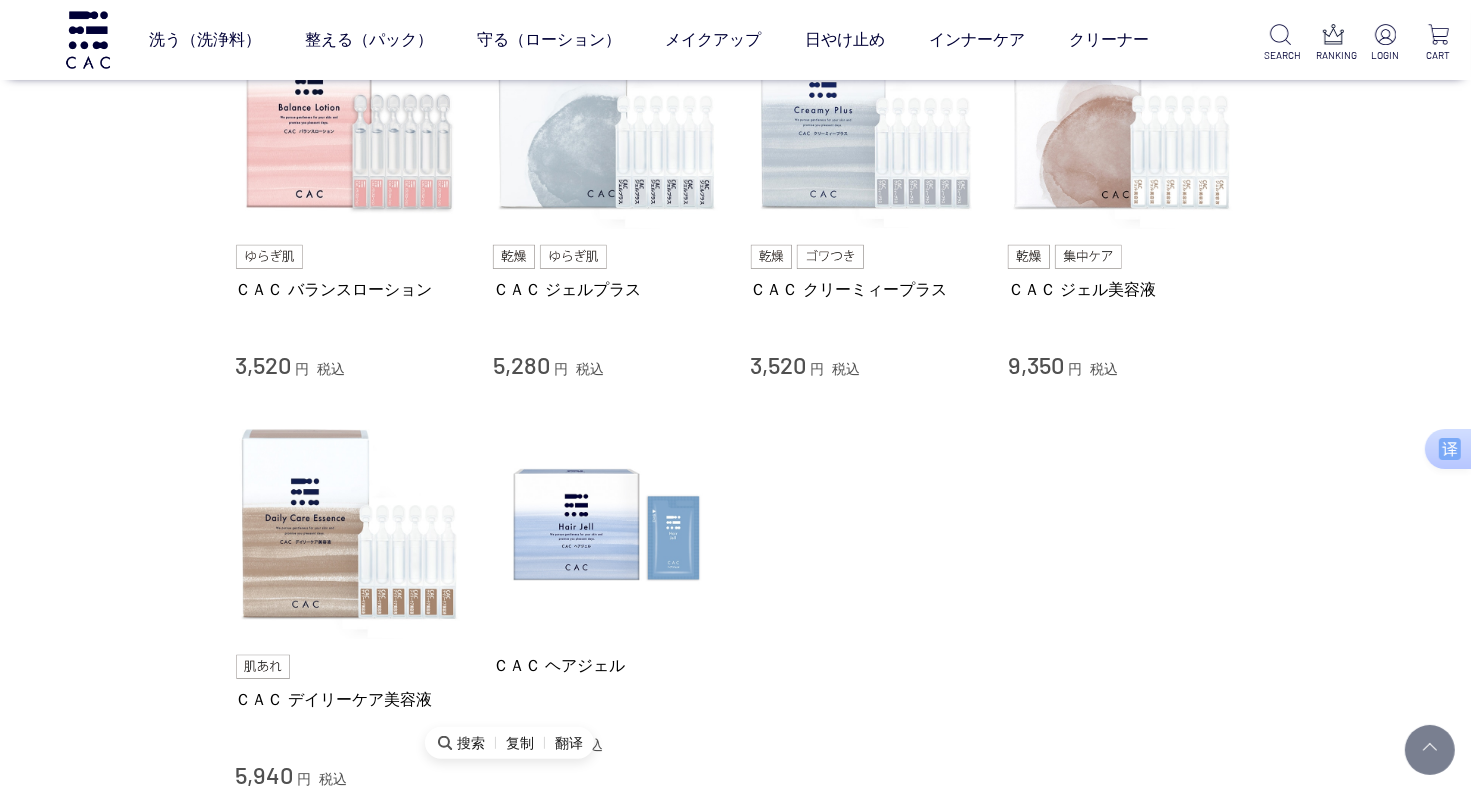 click on "ＣＡＣ デイリーケア美容液
5,940
円
税込
ＣＡＣ ヘアジェル
3,520
円
税込" at bounding box center (736, 600) 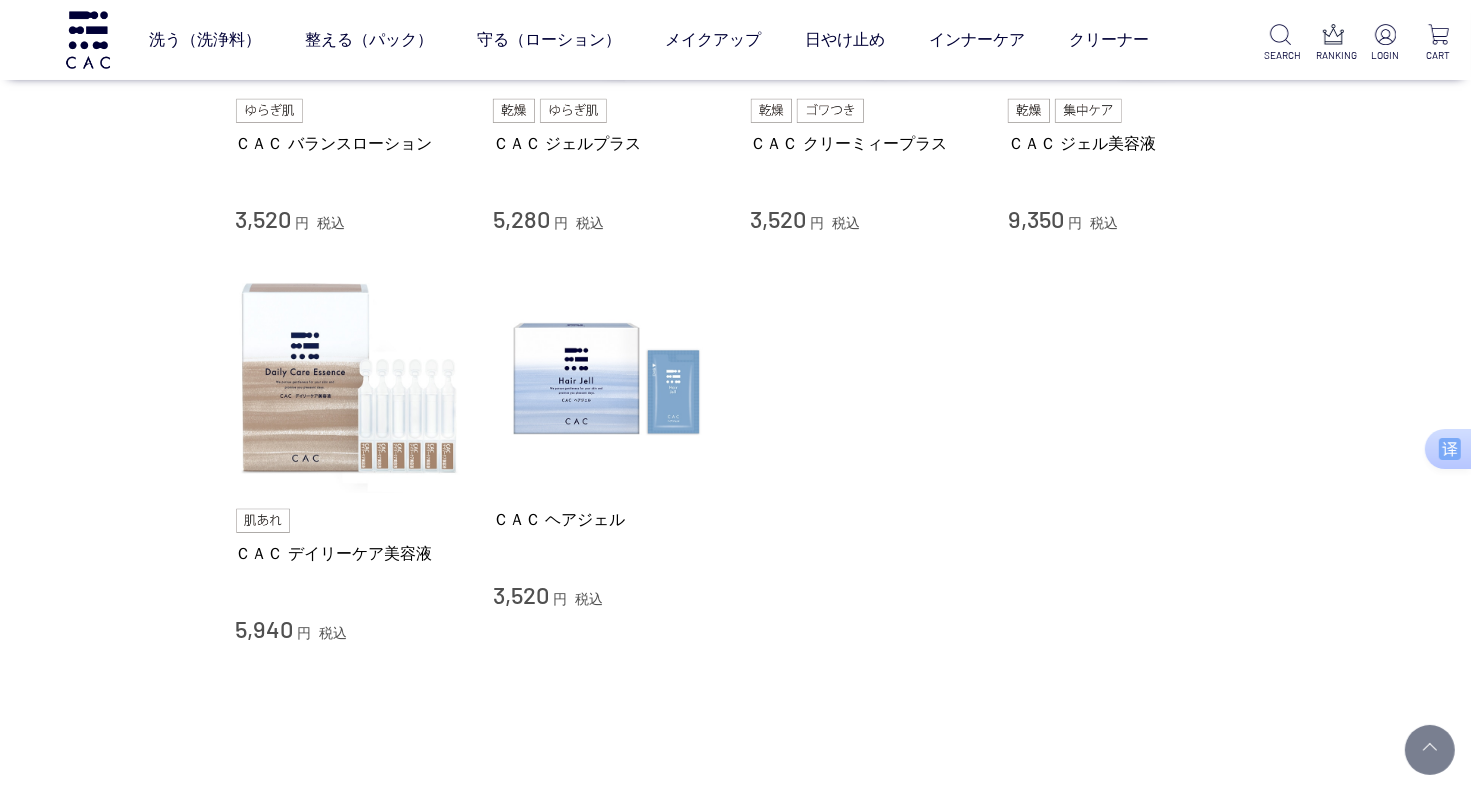 scroll, scrollTop: 1100, scrollLeft: 0, axis: vertical 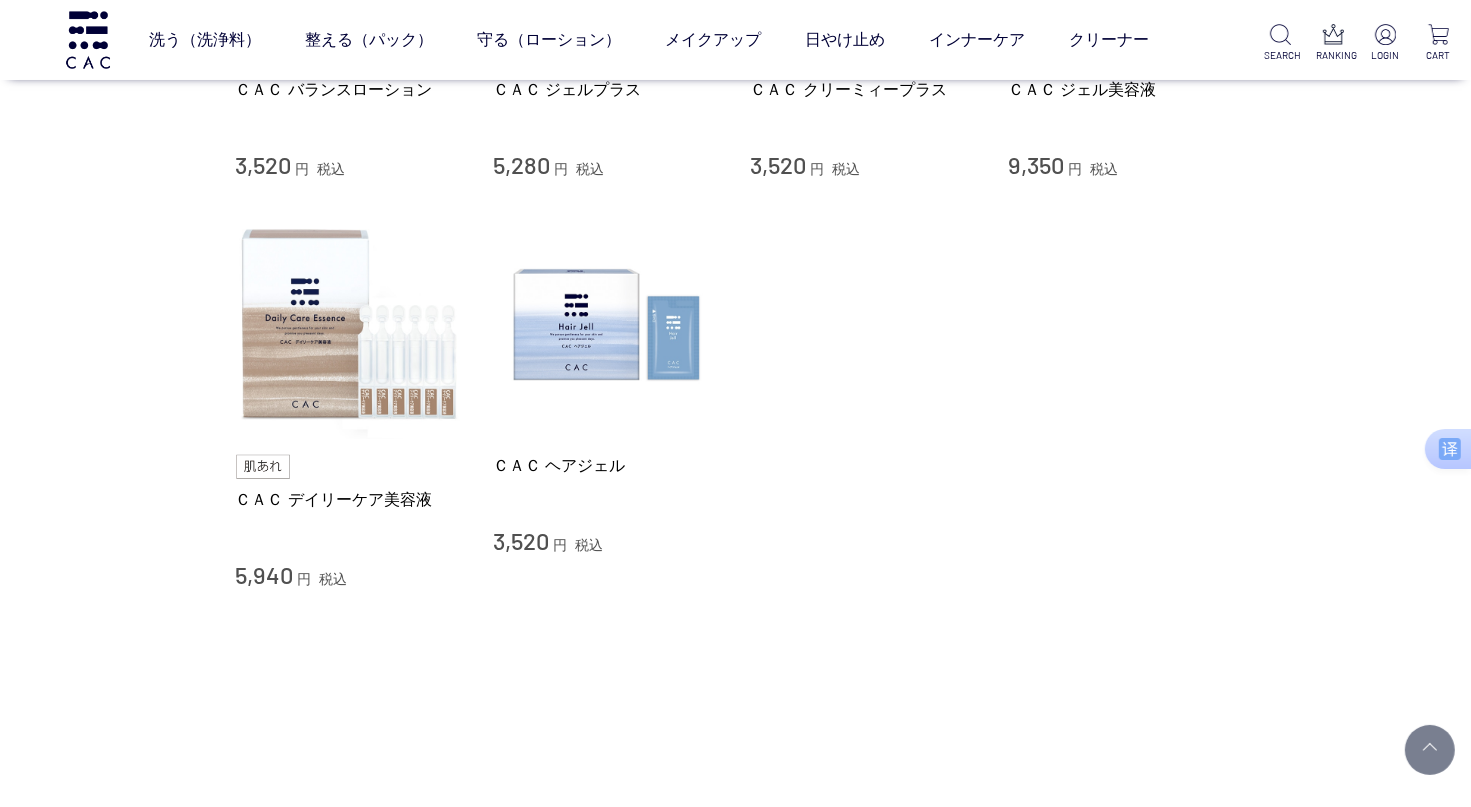 click on "買い物かご
買い物かご内の商品
買い物かごは空です...
カテゴリから探す
商品一覧
スキンケア
洗う（洗浄料）
整える（パック）
守る（ローション）
保湿化粧水
柔軟化粧水
美容液
ジェル
メイクアップ
その他
日やけ止め
インナーケア
クリーナー
ジャンルから探す
限定品
守る（ローション）
PROTECT
肌を守り、うるおう
保湿化粧水
柔軟化粧水 10" at bounding box center (735, -143) 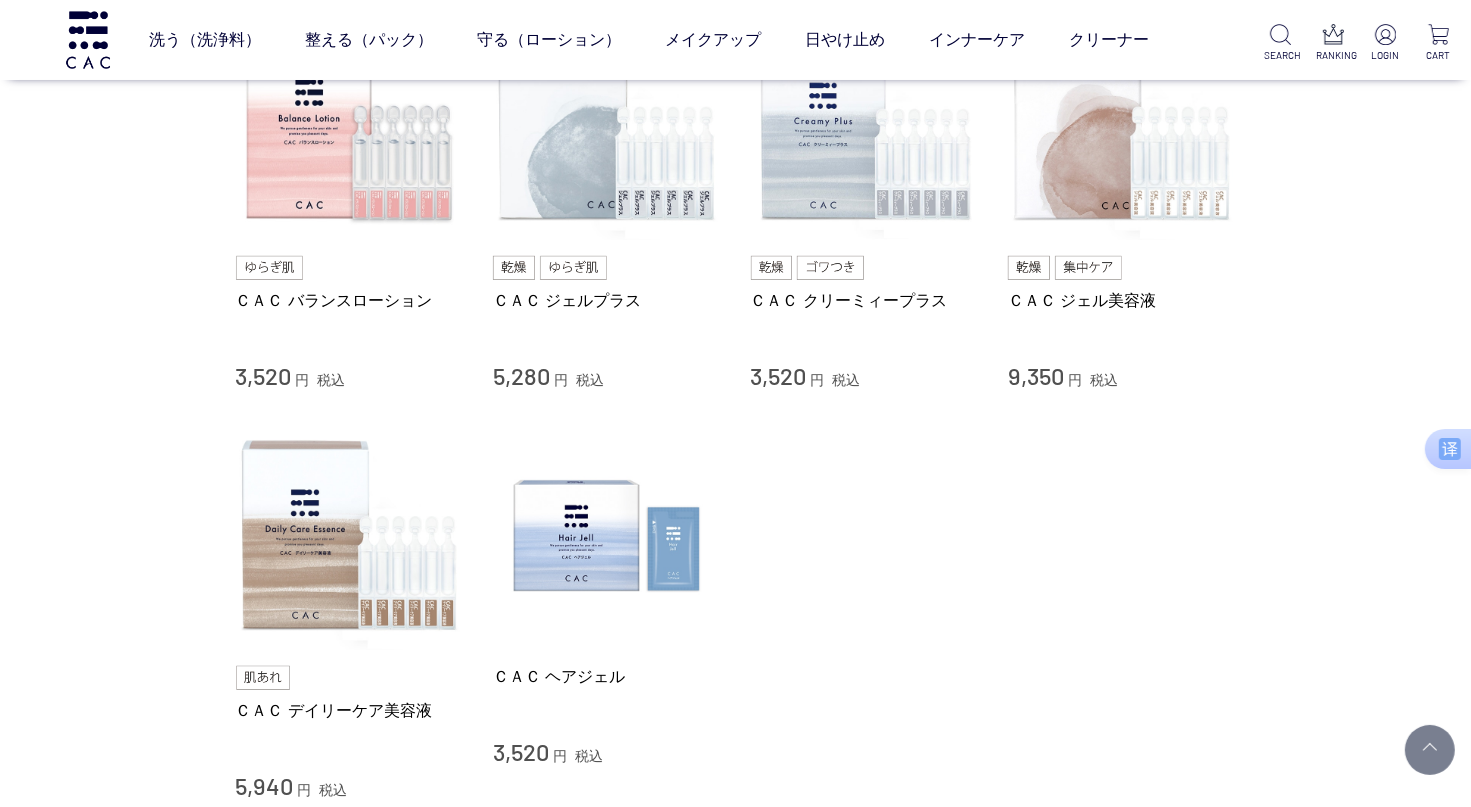 scroll, scrollTop: 900, scrollLeft: 0, axis: vertical 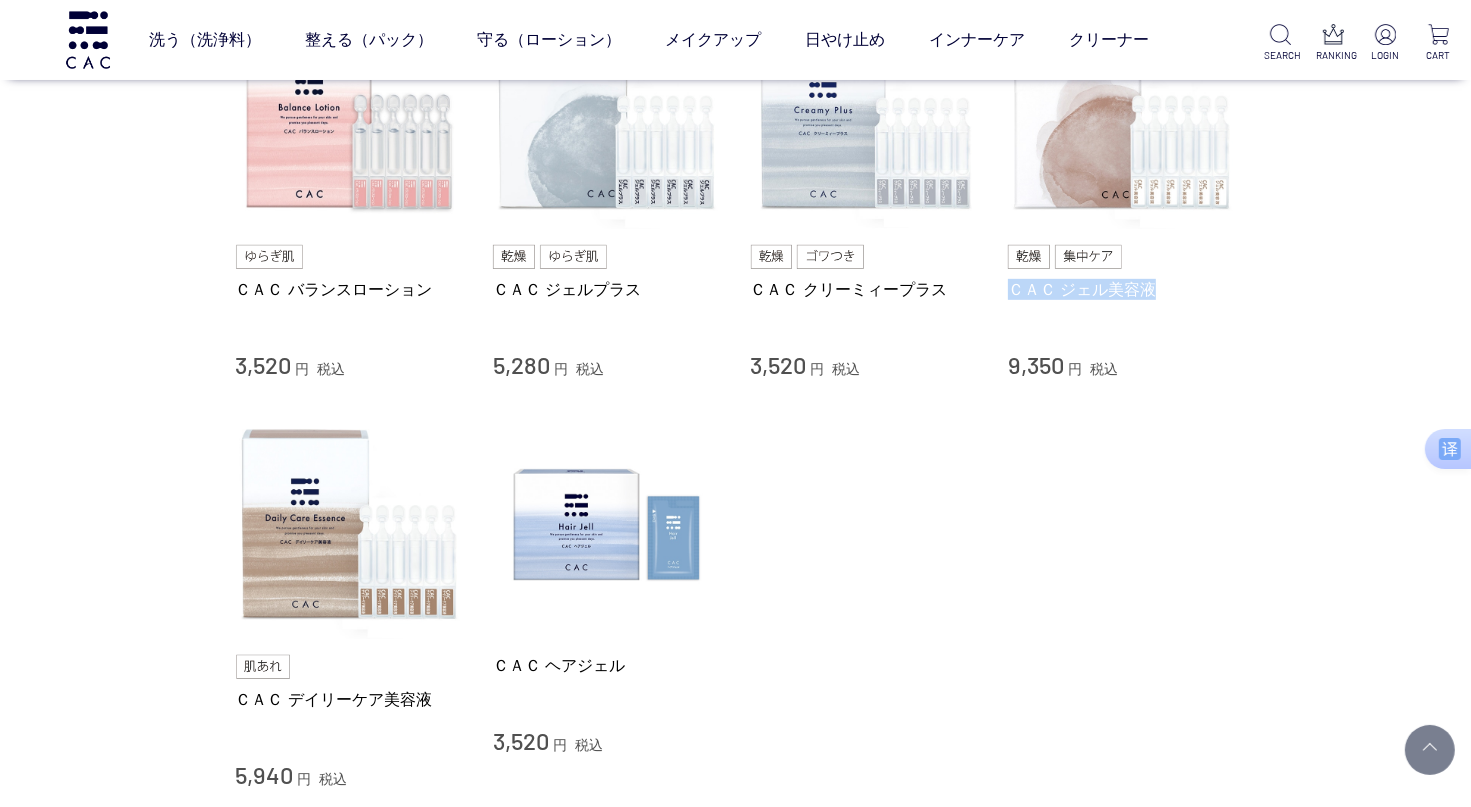 drag, startPoint x: 1206, startPoint y: 304, endPoint x: 1003, endPoint y: 298, distance: 203.08865 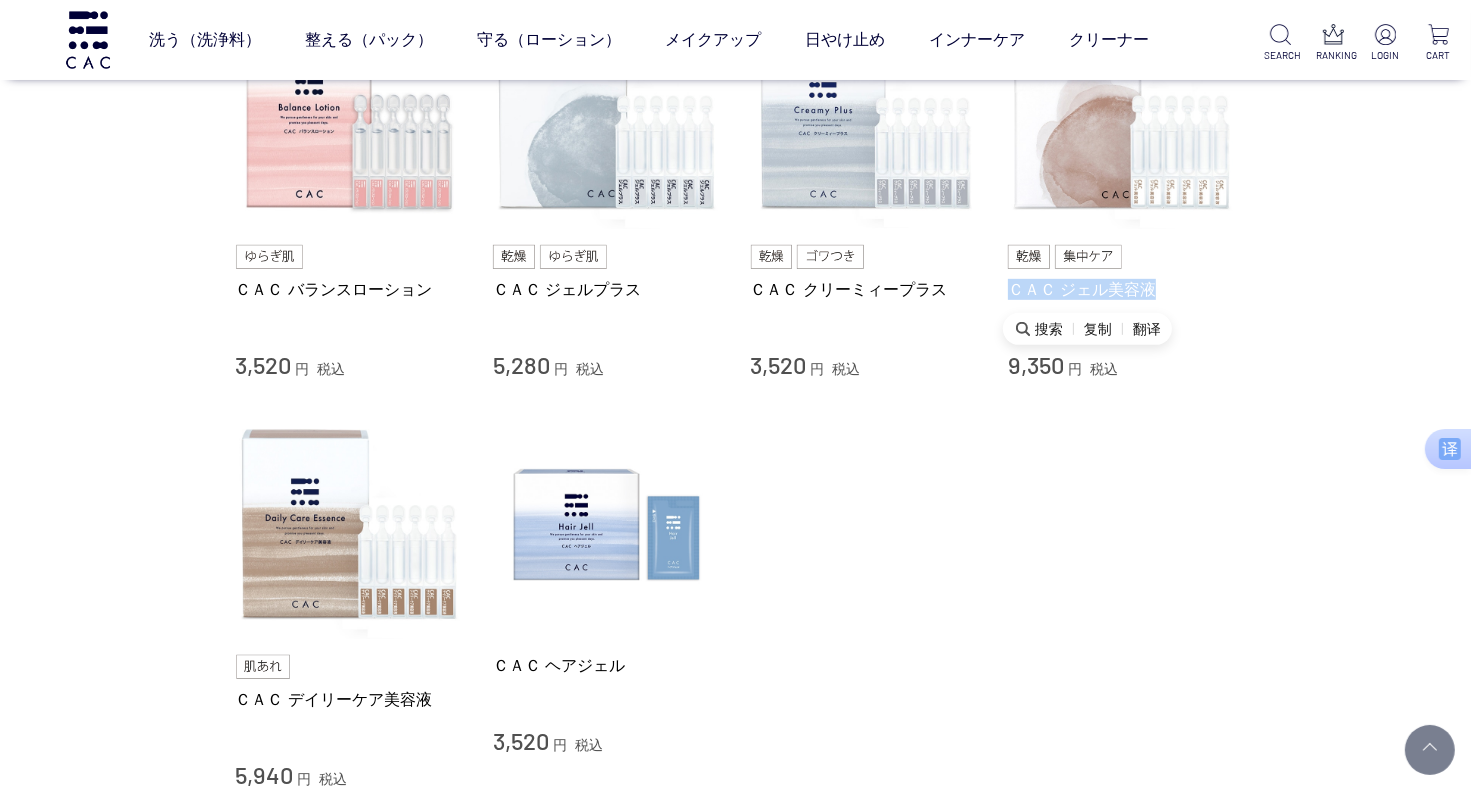 copy on "ＣＡＣ ジェル美容液" 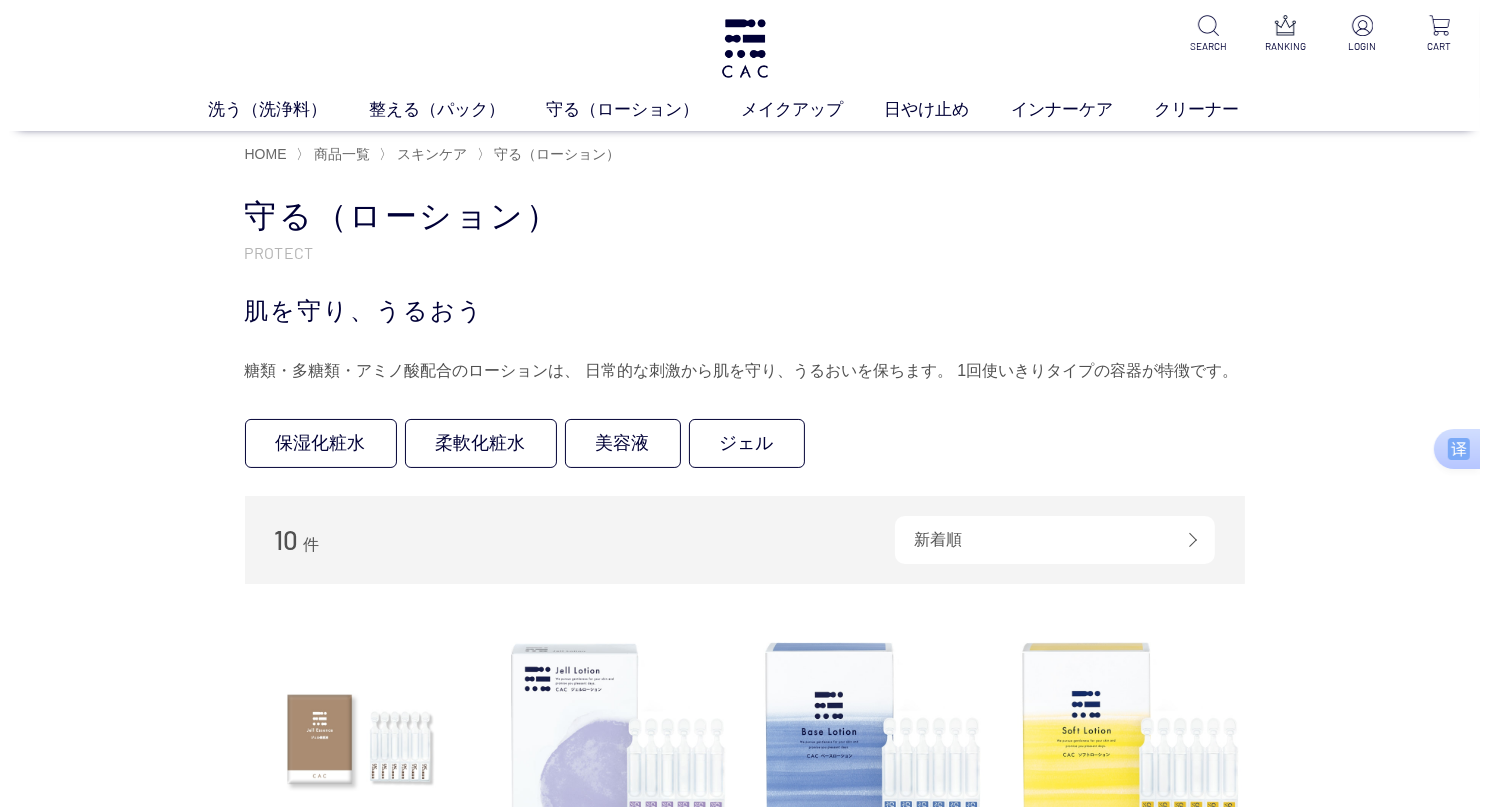 scroll, scrollTop: 0, scrollLeft: 0, axis: both 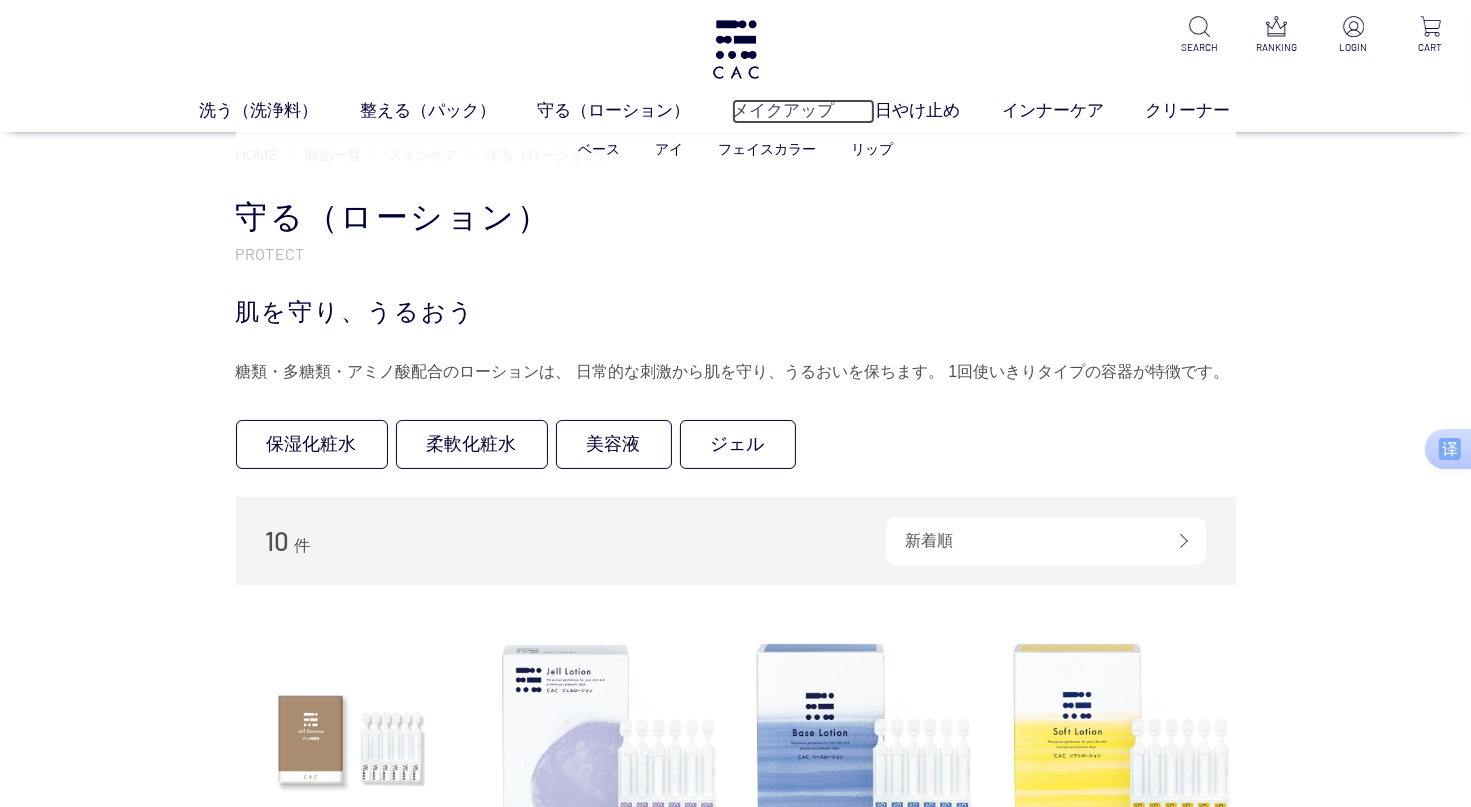 click on "メイクアップ" at bounding box center [804, 111] 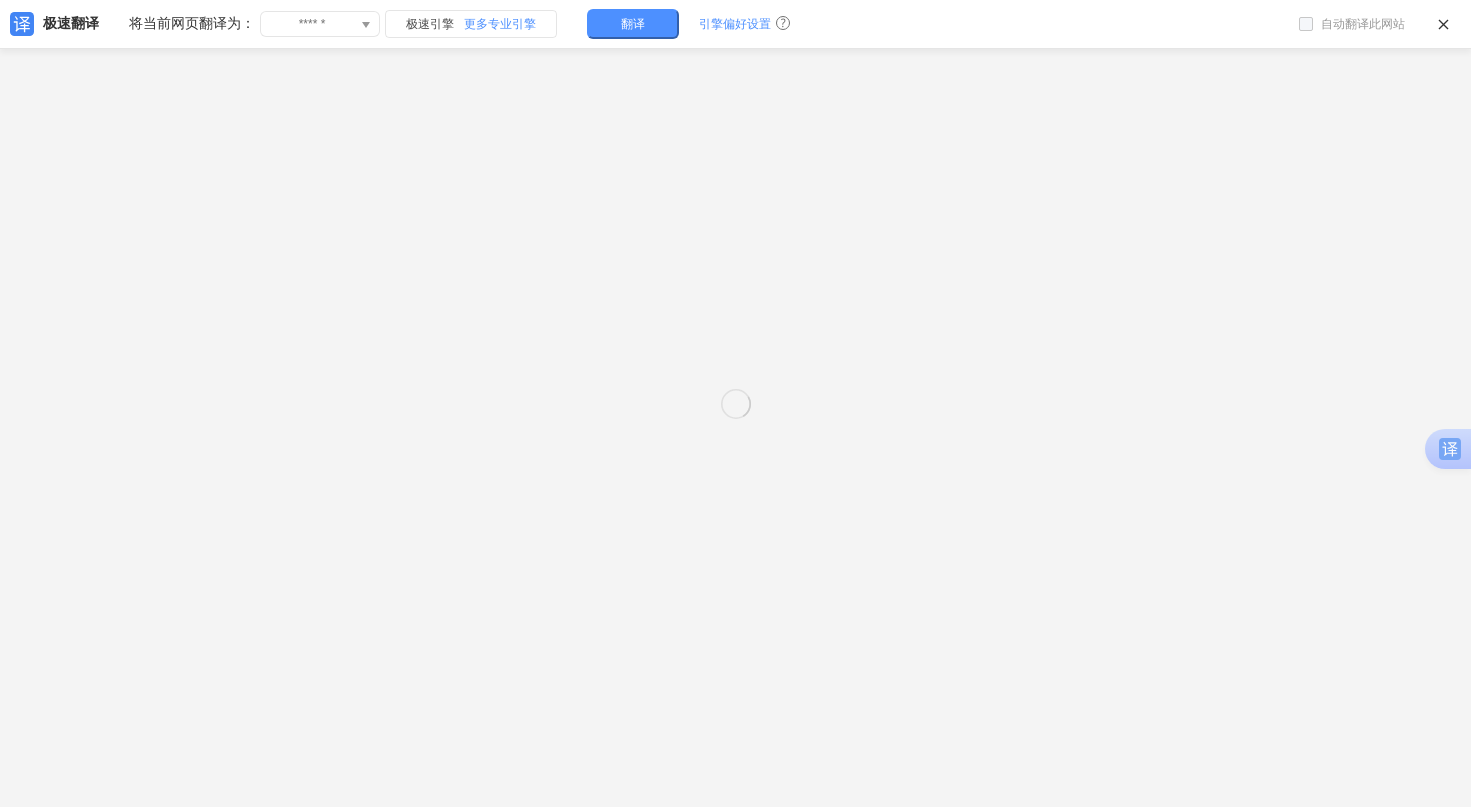 scroll, scrollTop: 0, scrollLeft: 0, axis: both 